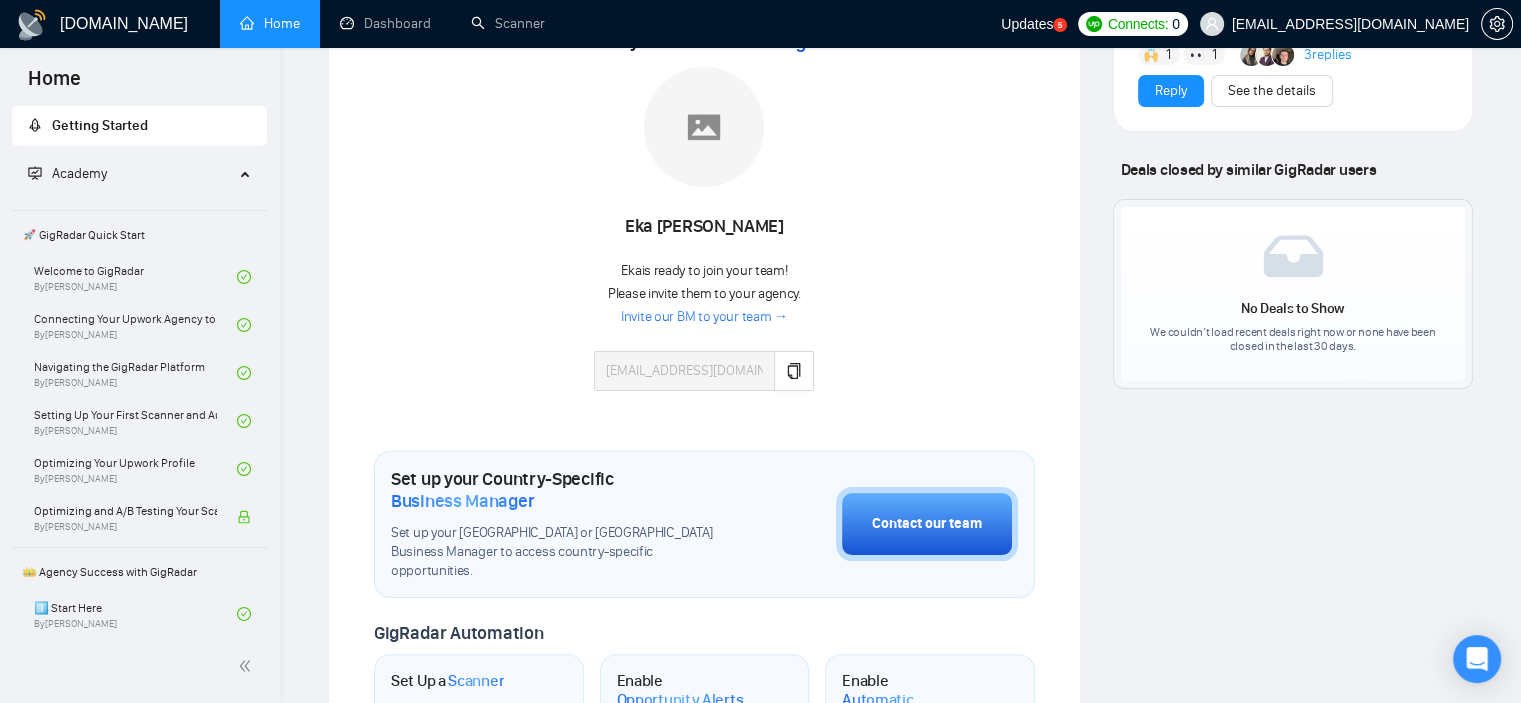 scroll, scrollTop: 300, scrollLeft: 0, axis: vertical 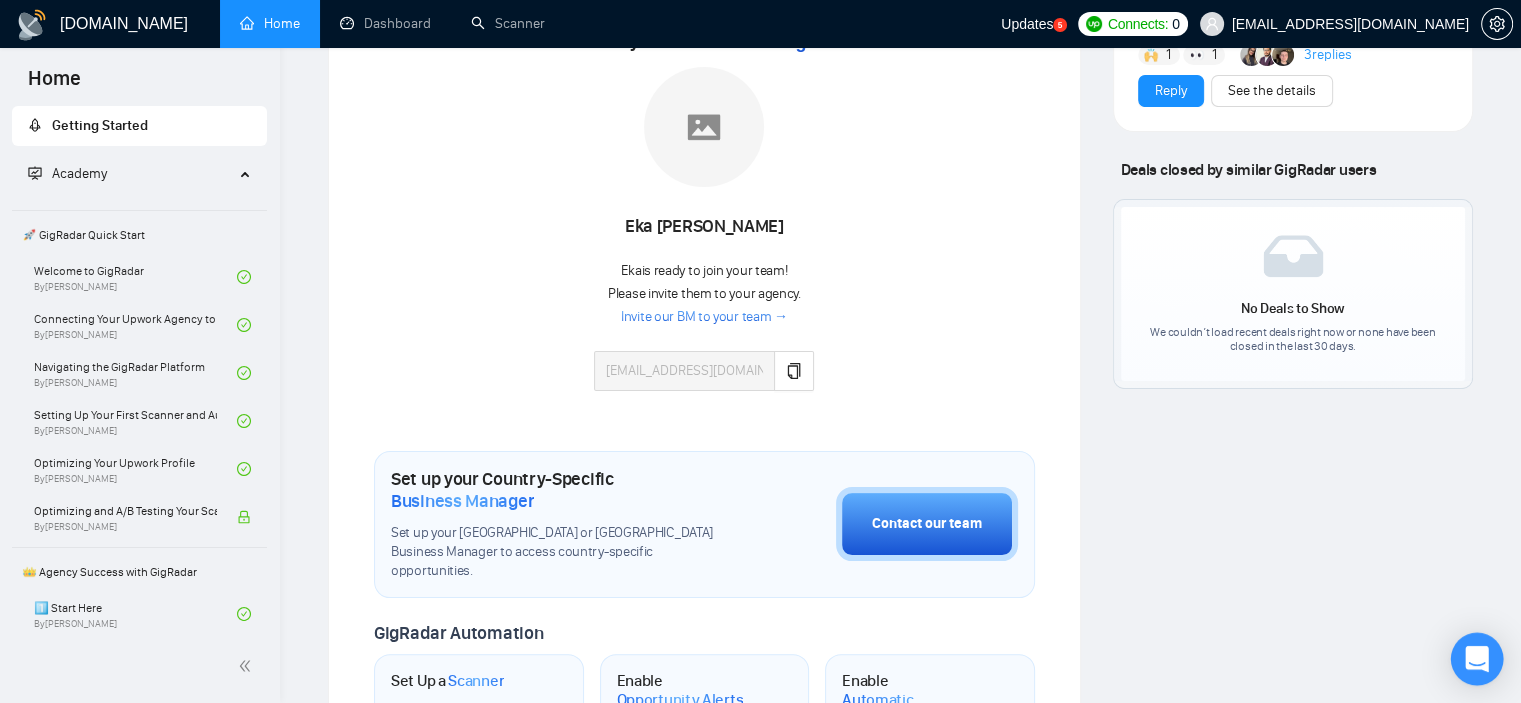 click 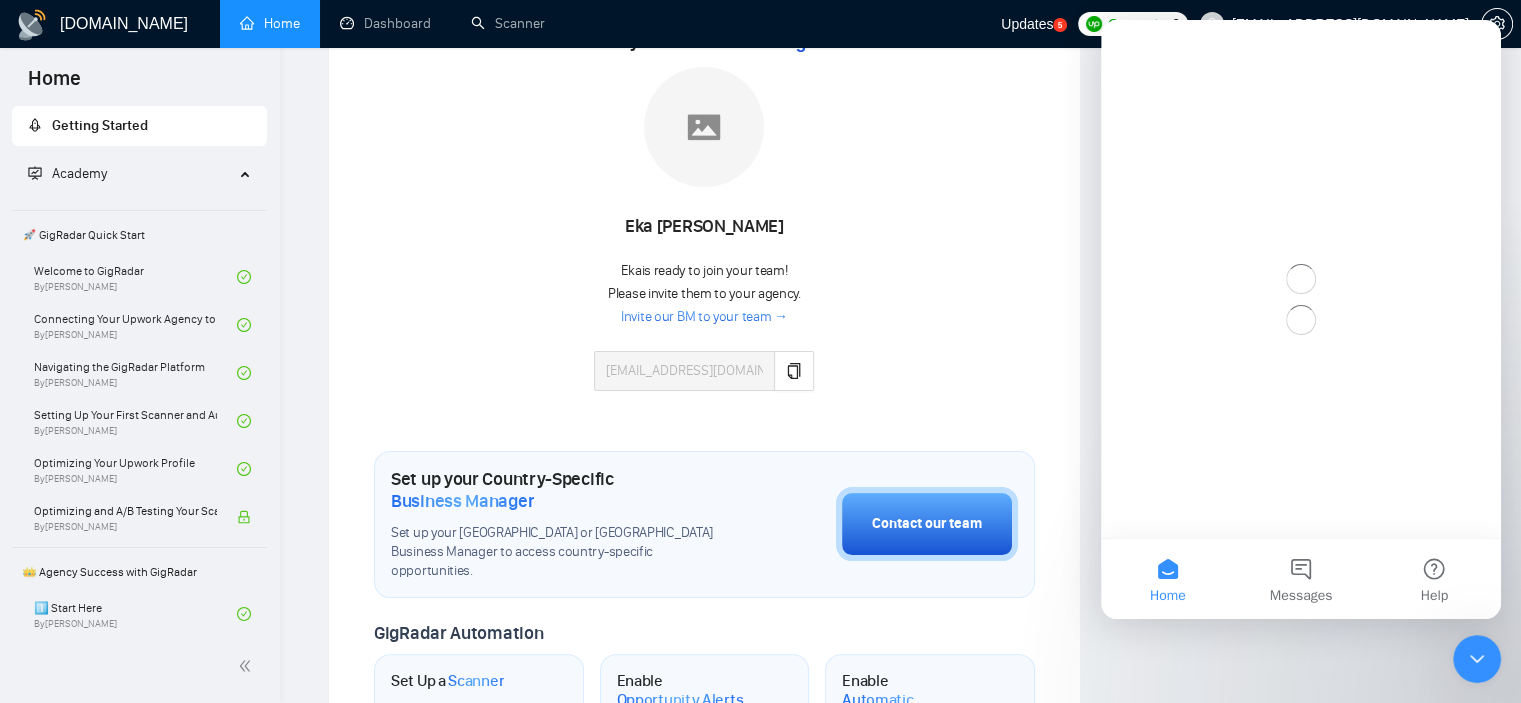 scroll, scrollTop: 0, scrollLeft: 0, axis: both 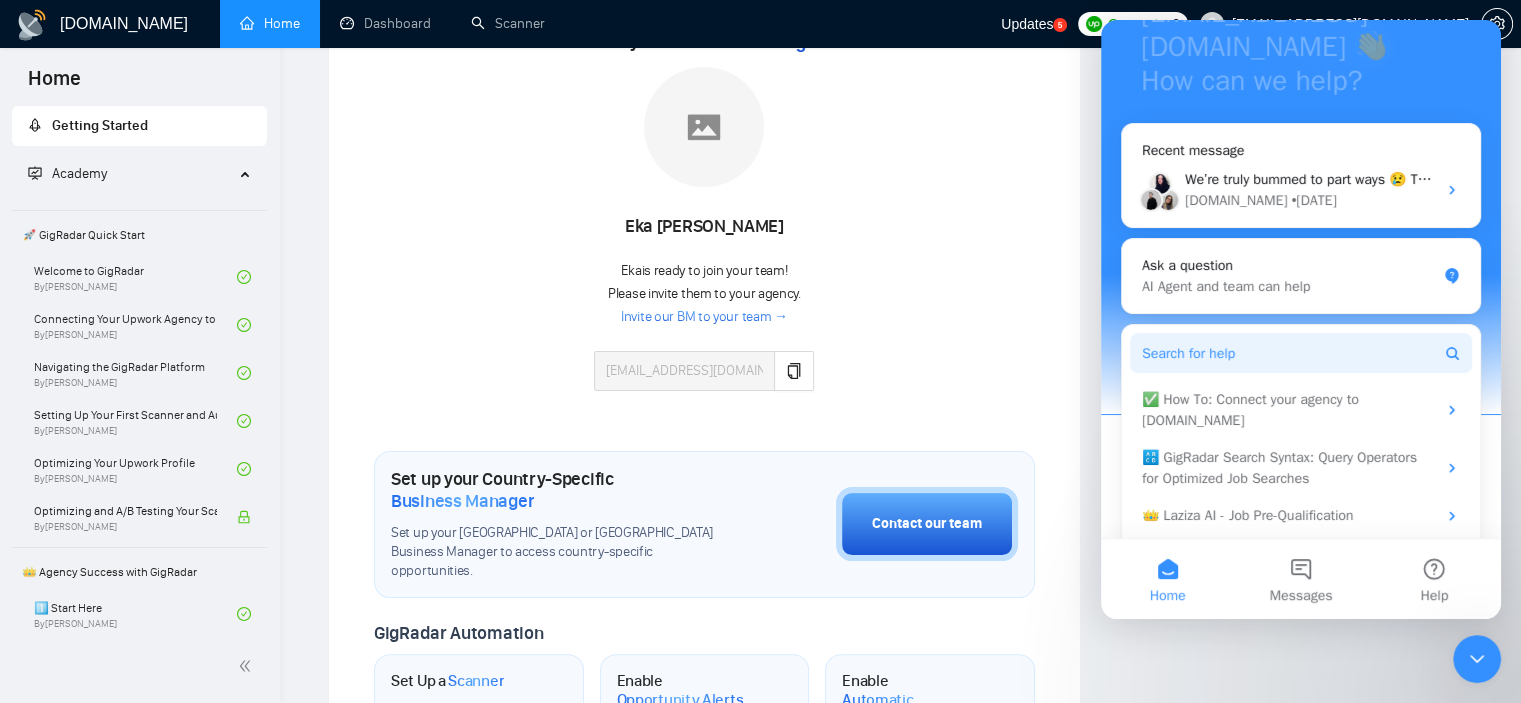 click on "Search for help" at bounding box center [1301, 353] 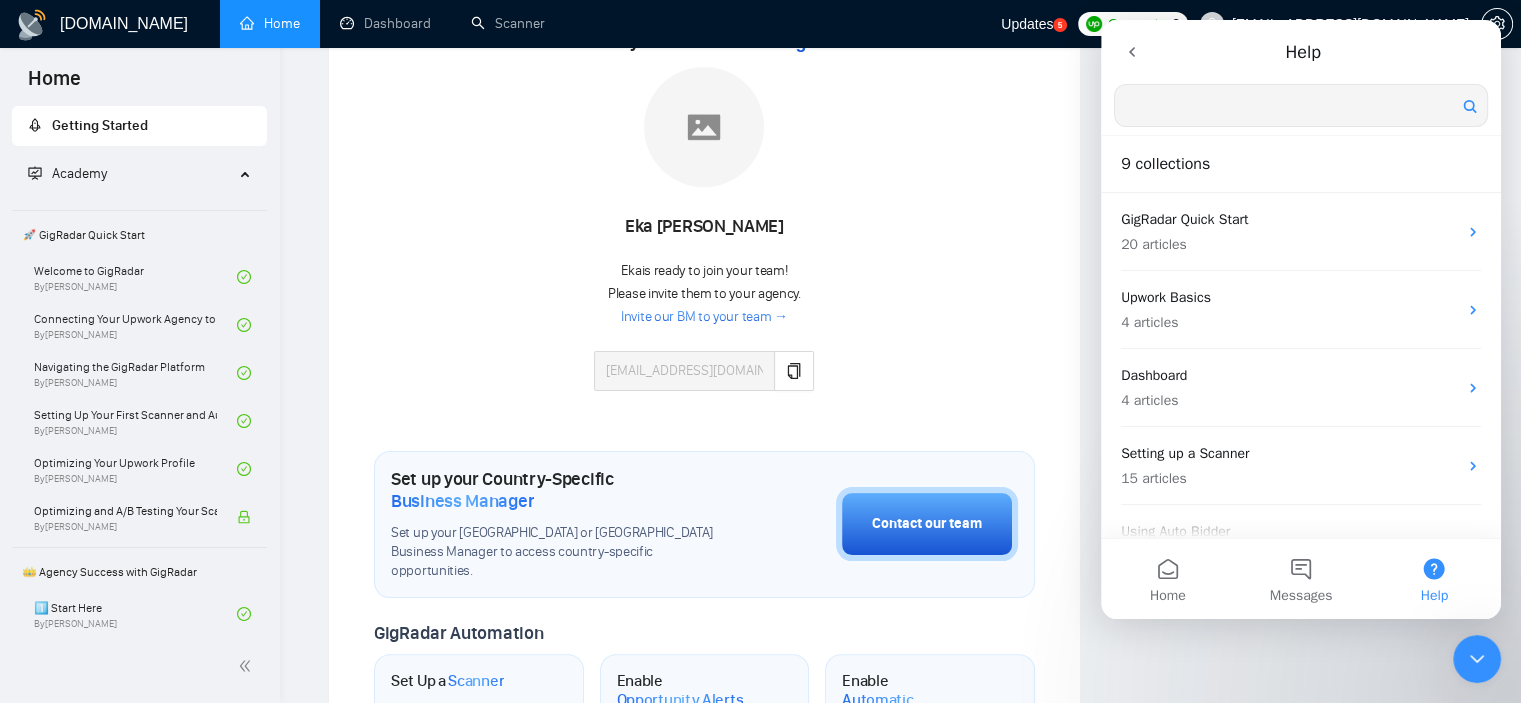 scroll, scrollTop: 0, scrollLeft: 0, axis: both 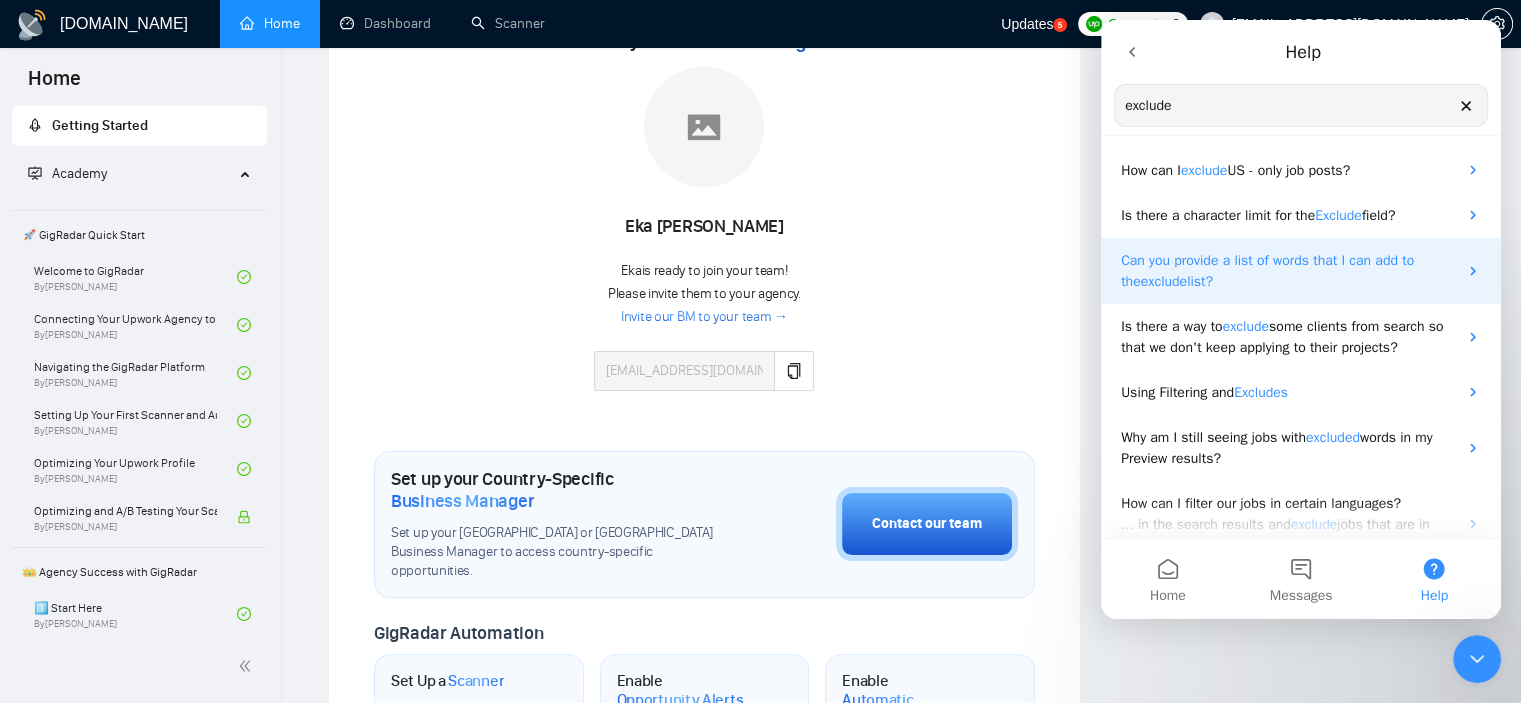 type on "exclude" 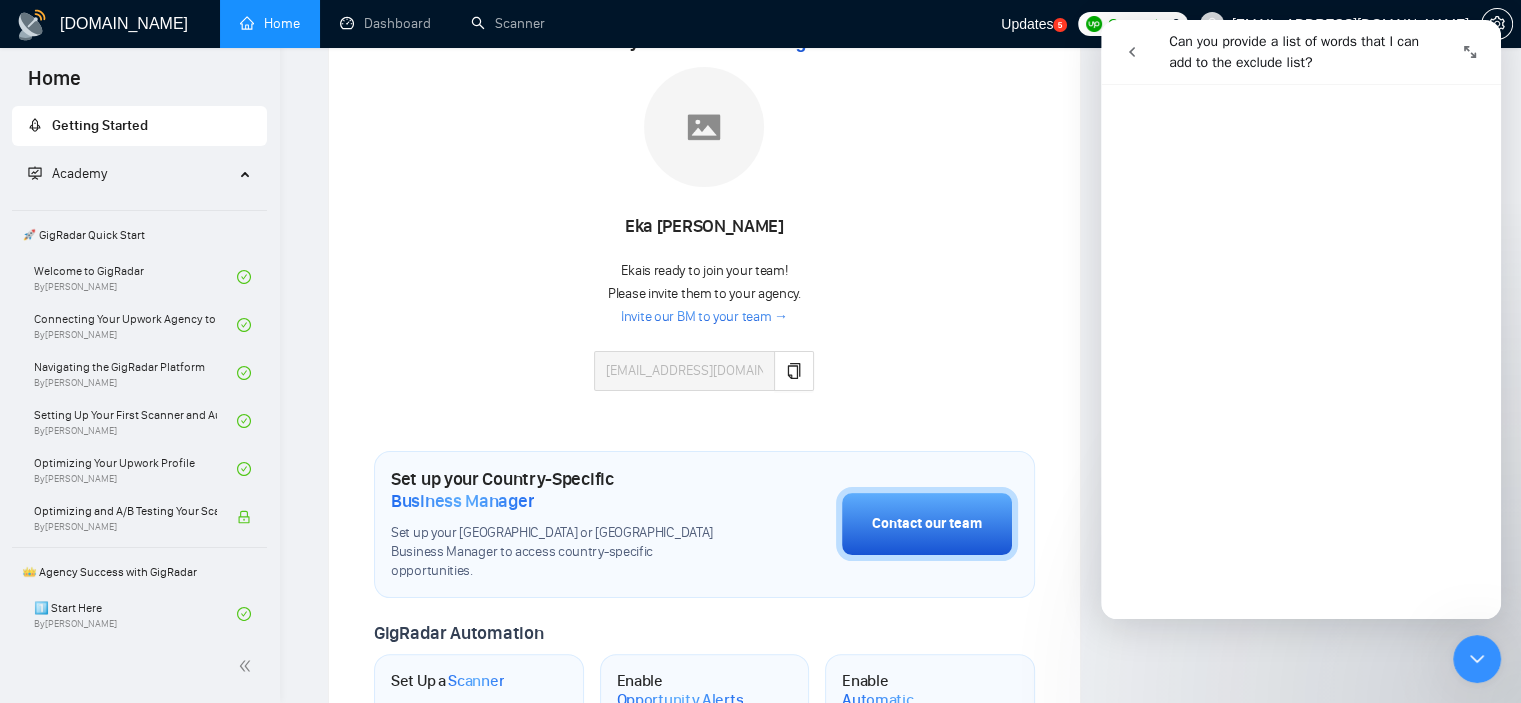 scroll, scrollTop: 0, scrollLeft: 0, axis: both 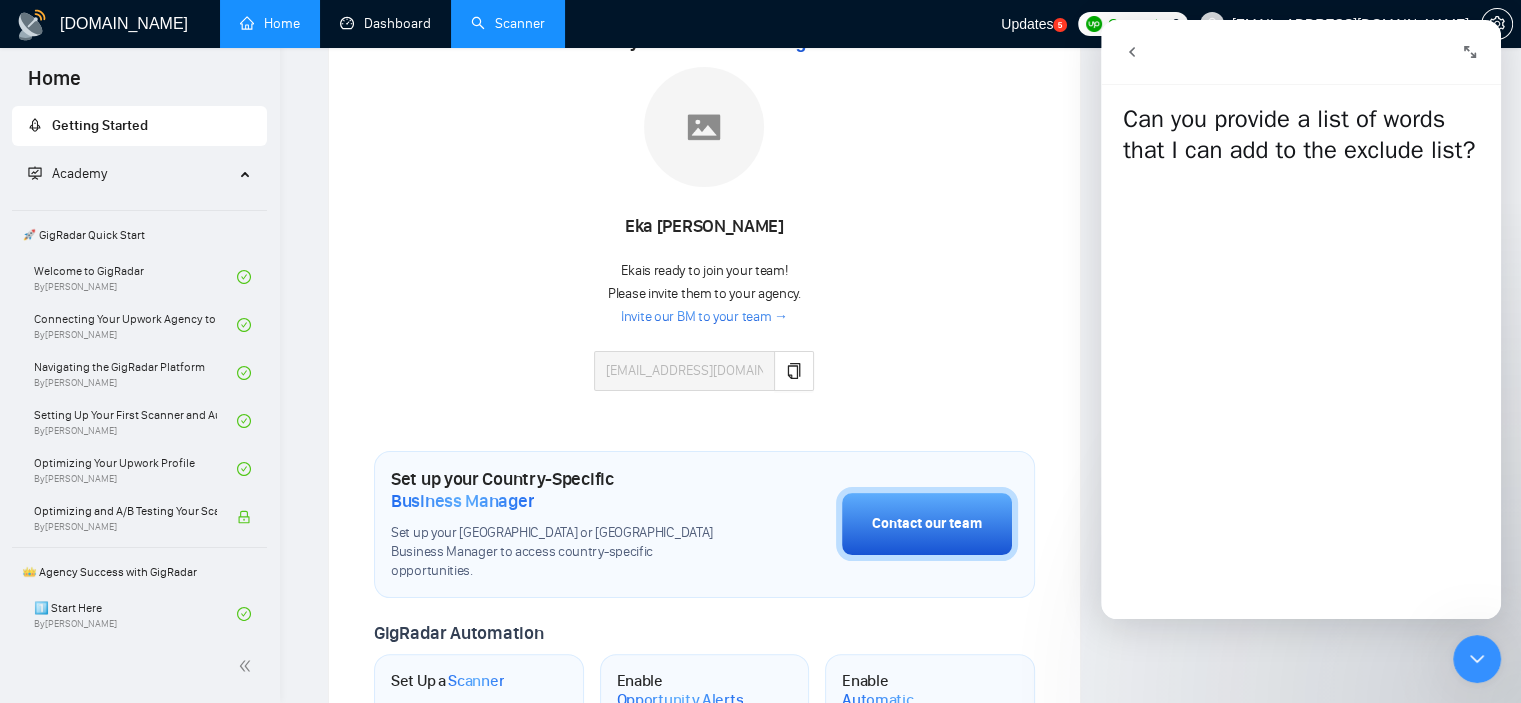 click on "Scanner" at bounding box center [508, 23] 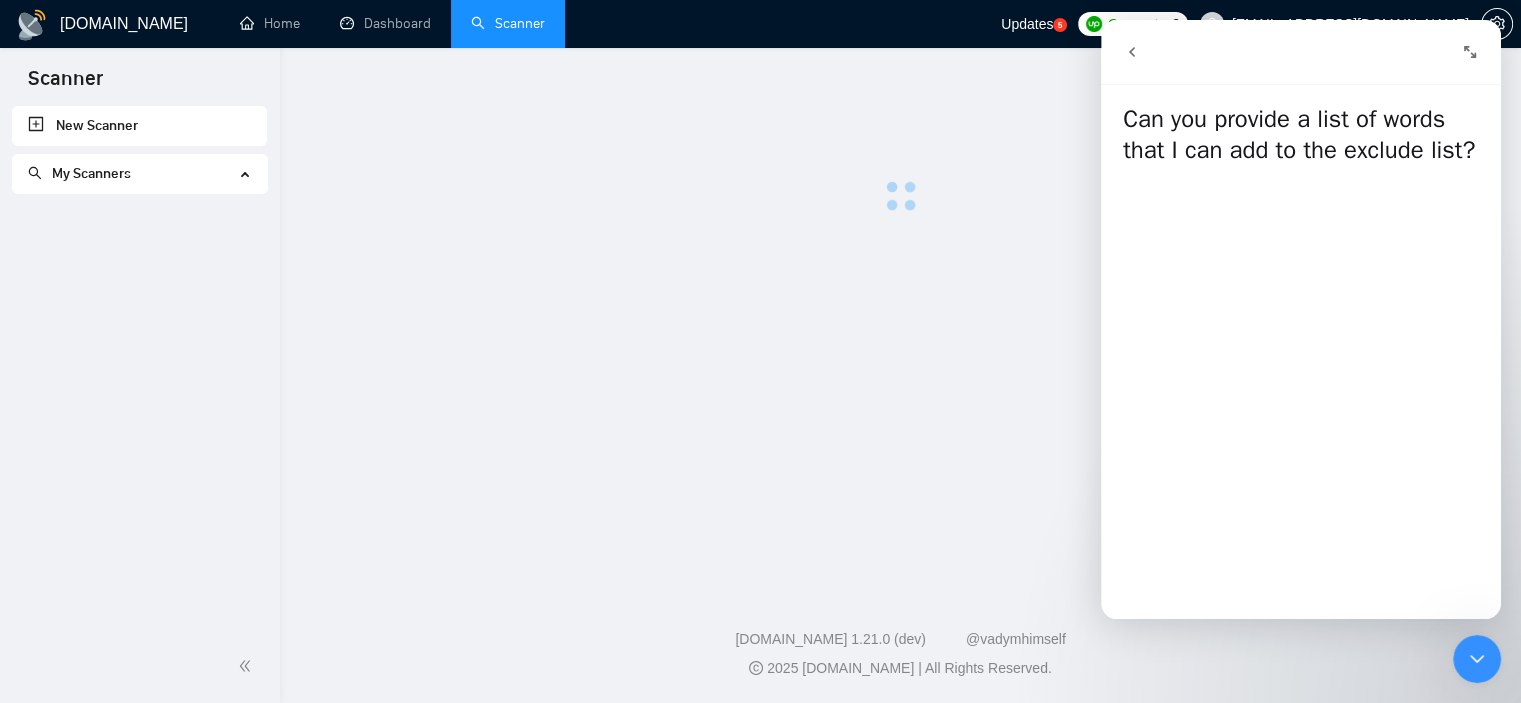 scroll, scrollTop: 0, scrollLeft: 0, axis: both 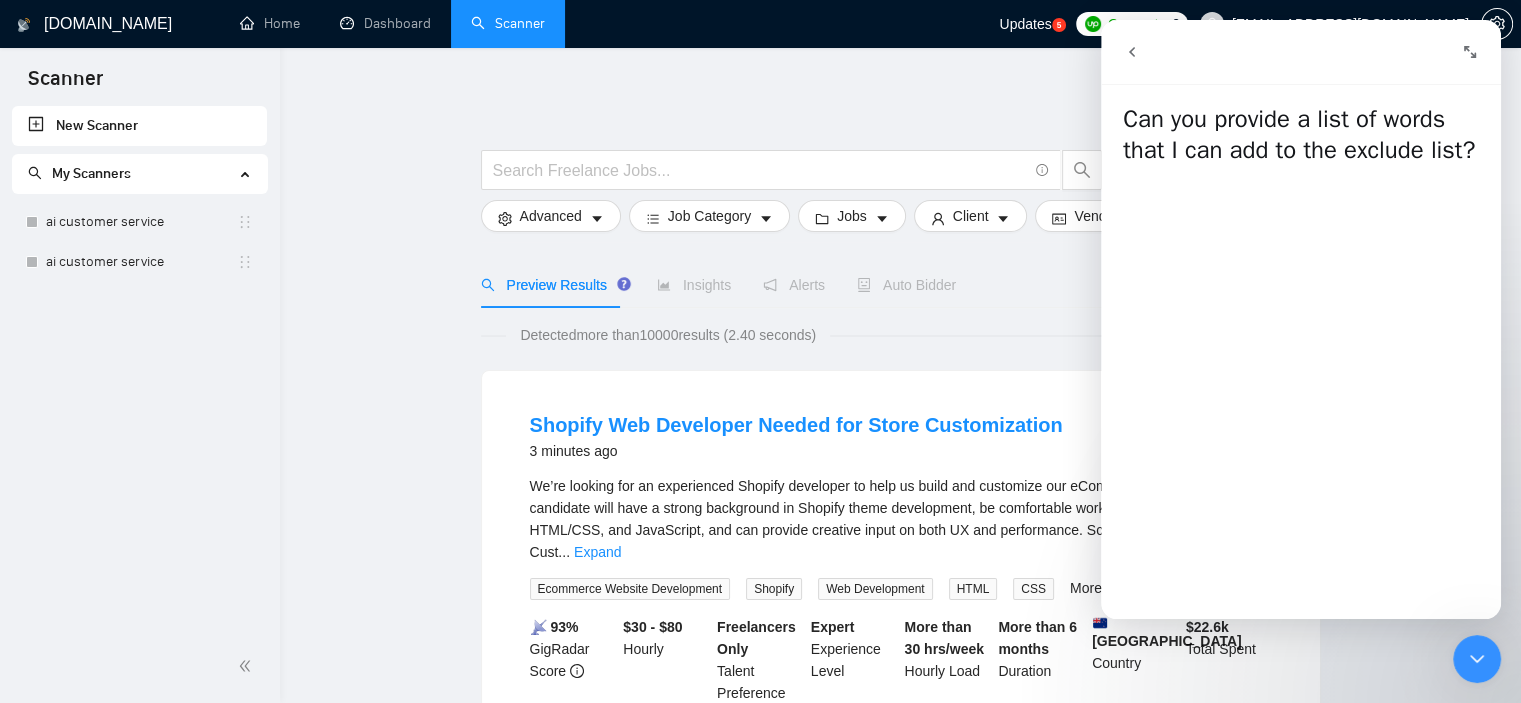click on "Save Advanced   Job Category   Jobs   Client   Vendor   Reset All Preview Results Insights Alerts Auto Bidder Detected  more than   10000  results   (2.40 seconds) Shopify Web Developer Needed for Store Customization 3 minutes ago We’re looking for an experienced Shopify developer to help us build and customize our eCommerce store. The ideal candidate will have a strong background in Shopify theme development, be comfortable working with Liquid, HTML/CSS, and JavaScript, and can provide creative input on both UX and performance.
Scope of Work:
•	Cust ... Expand Ecommerce Website Development Shopify Web Development HTML CSS More... 📡   93% GigRadar Score   $30 - $80 Hourly Freelancers Only Talent Preference Expert Experience Level More than 30 hrs/week Hourly Load More than 6 months Duration   [GEOGRAPHIC_DATA] Country $ 22.6k Total Spent $24.10 Avg Rate Paid 1 Company Size Verified Payment Verified [DATE] Member Since ⭐️  5.00 Client Feedback Shiperman Shopify App review and fix issues 3 minutes ago" at bounding box center [901, 1334] 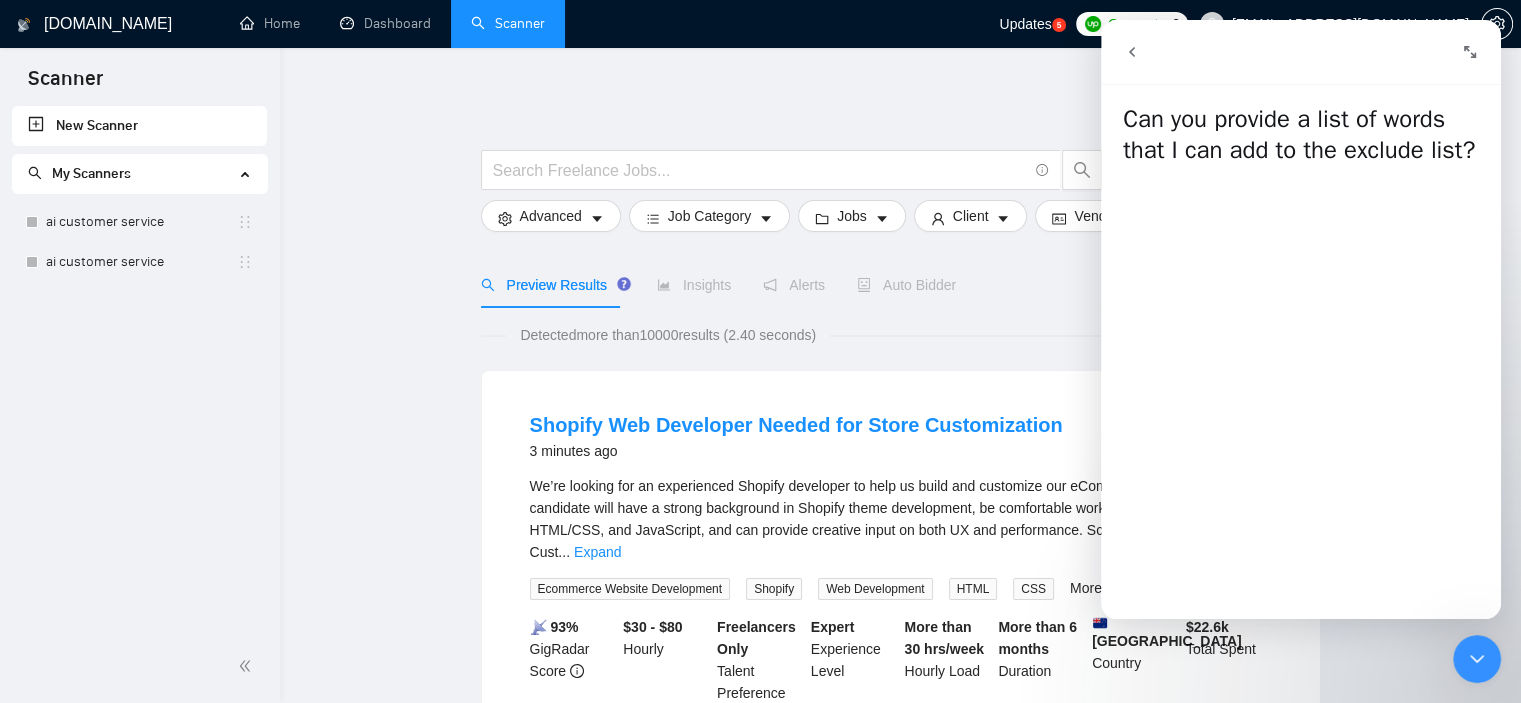 click 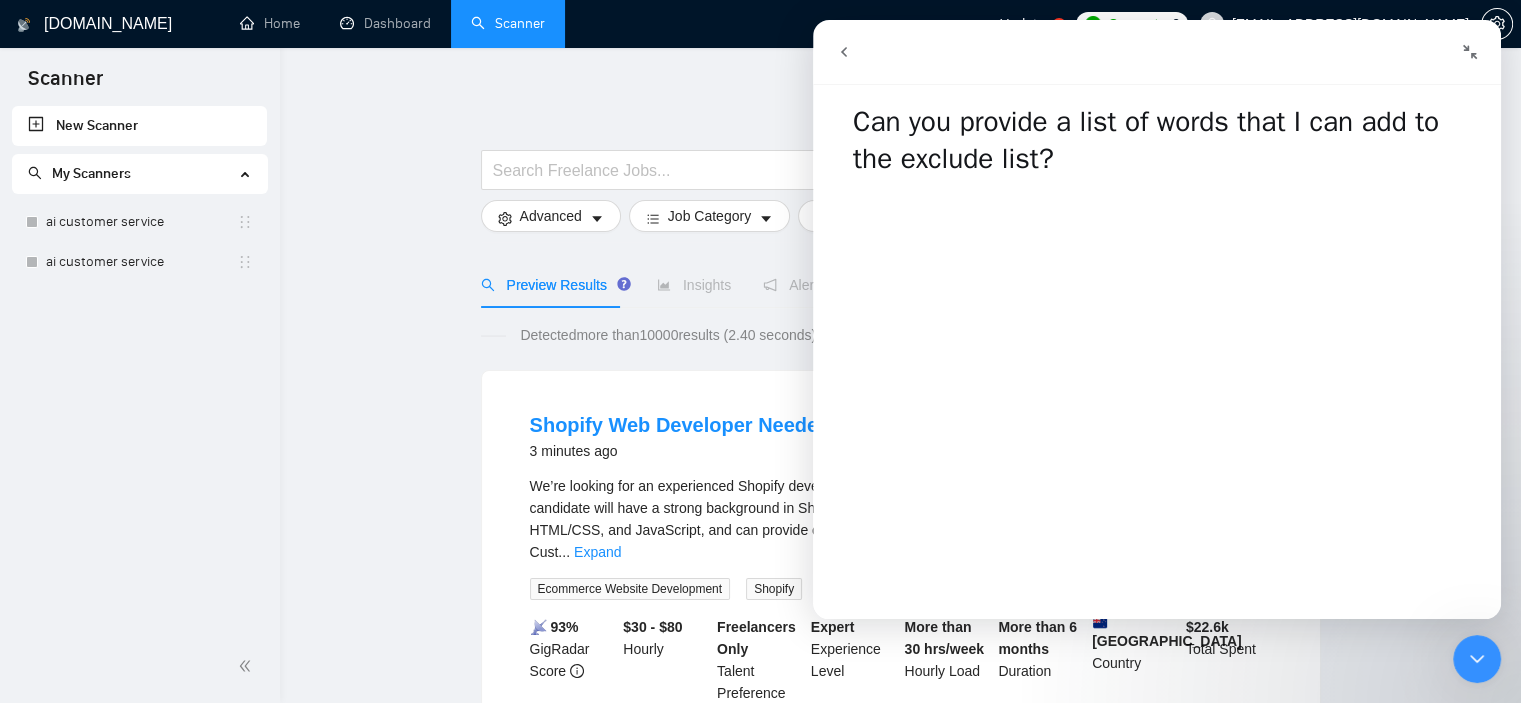 click 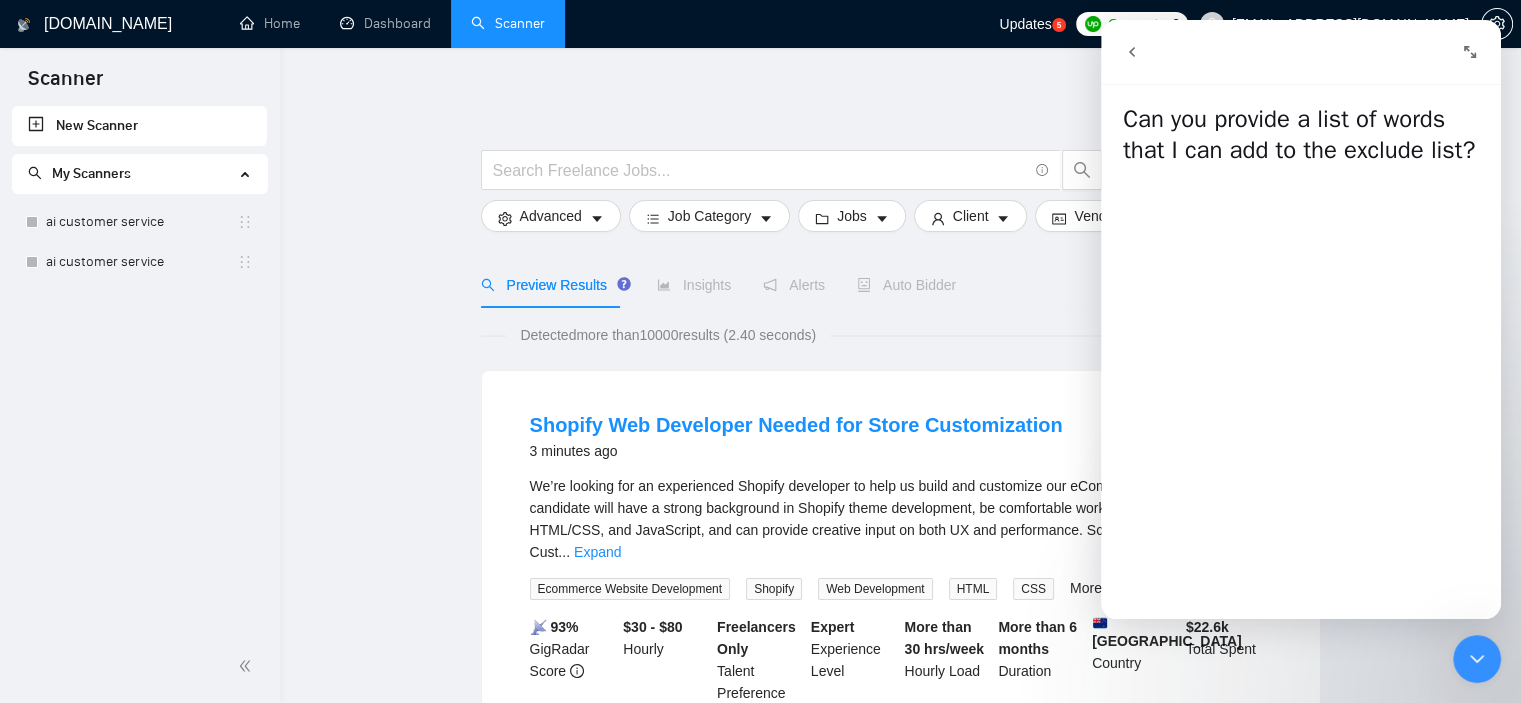 click 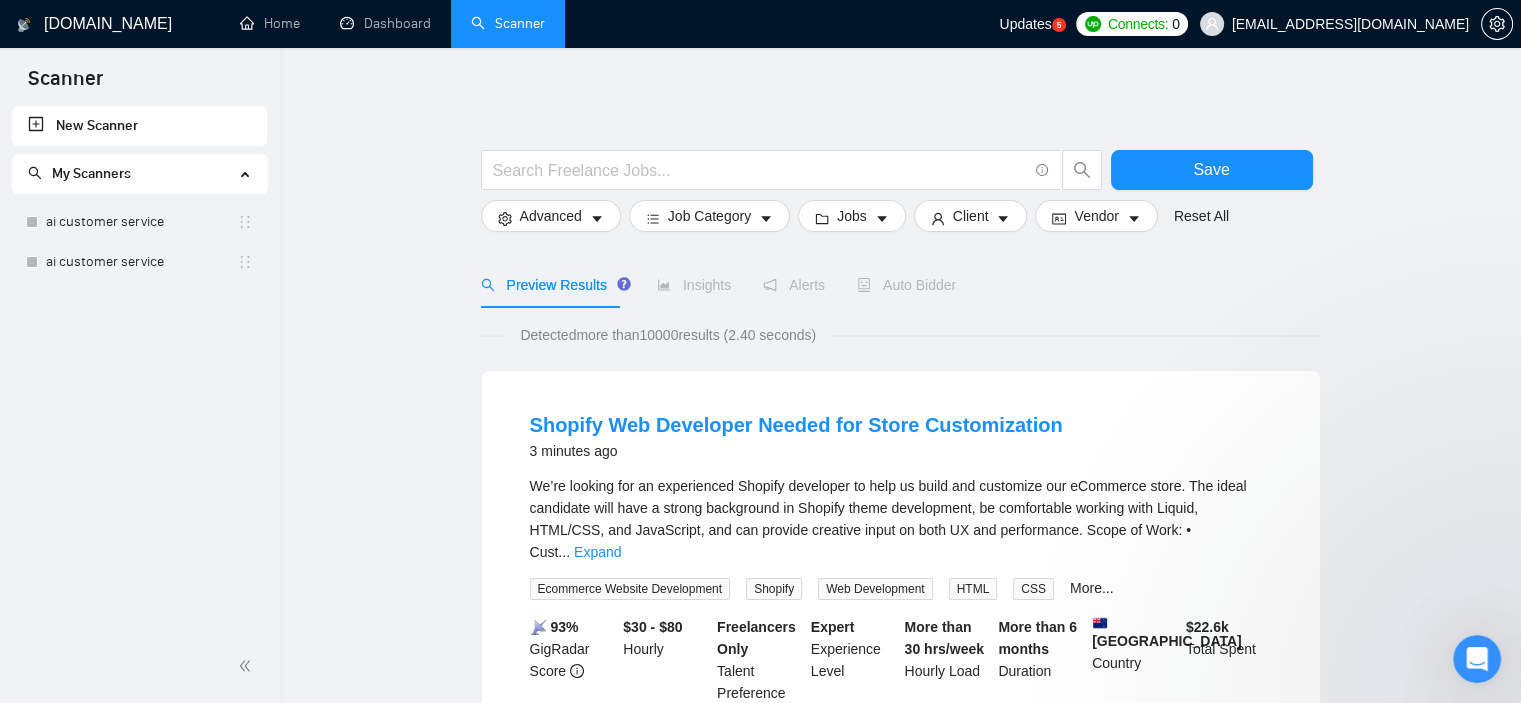 scroll, scrollTop: 0, scrollLeft: 0, axis: both 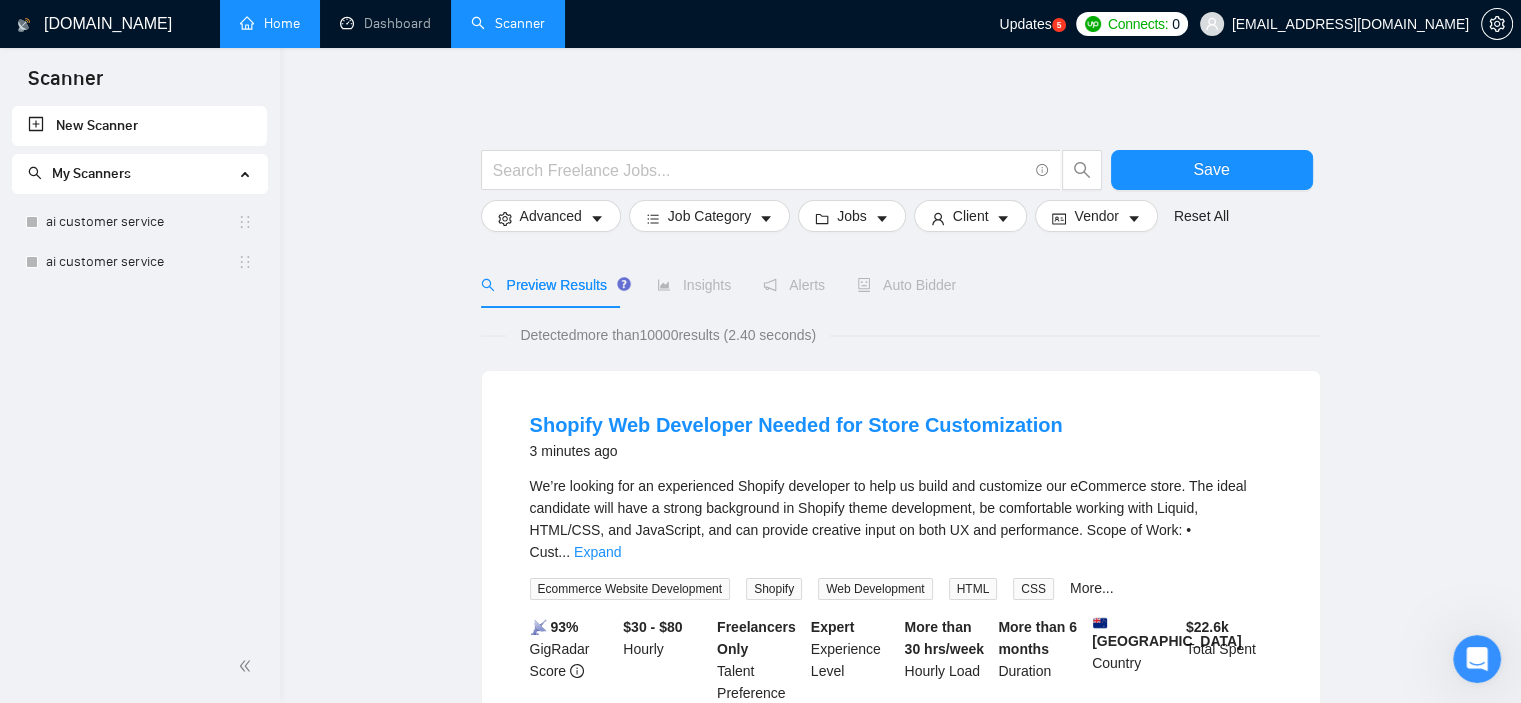 click on "Home" at bounding box center [270, 23] 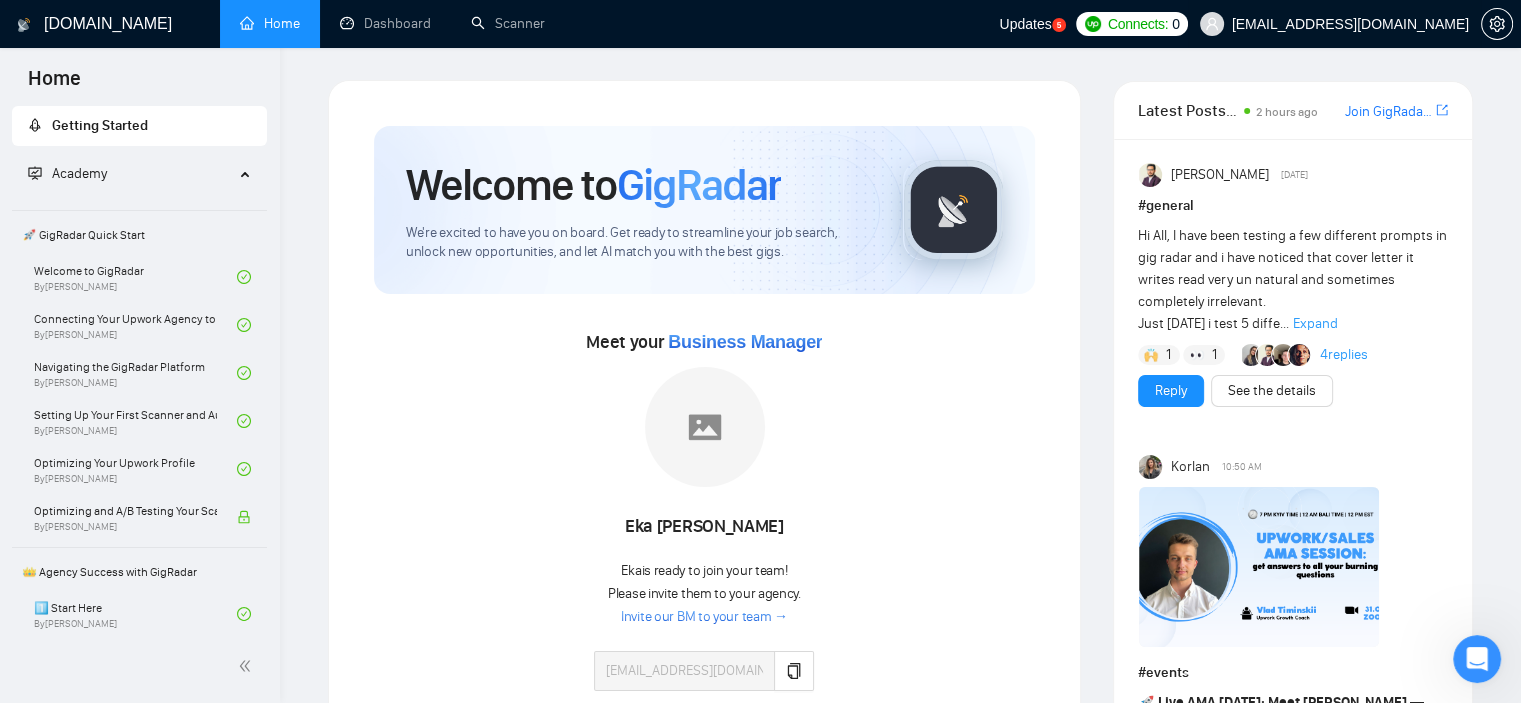 click on "[EMAIL_ADDRESS][DOMAIN_NAME]" at bounding box center [1350, 24] 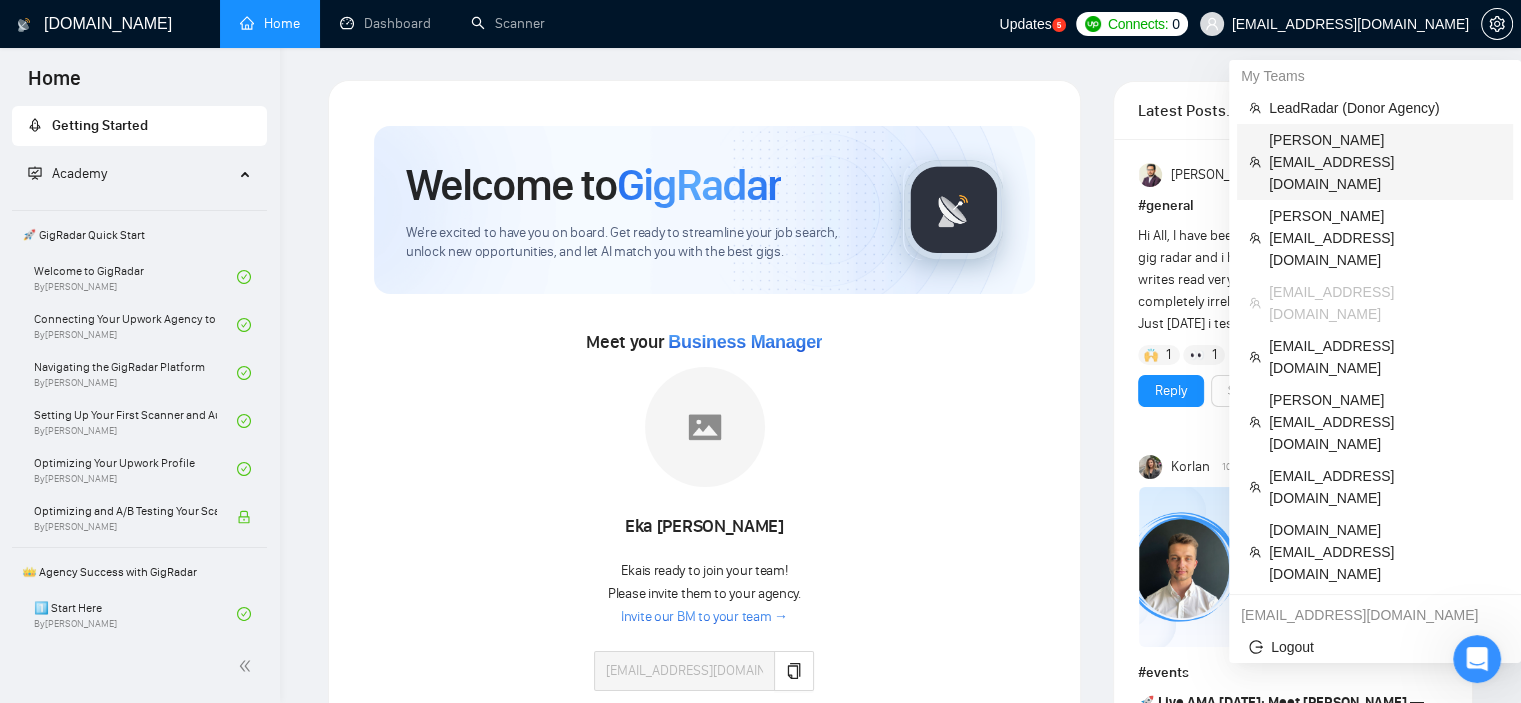 click on "[PERSON_NAME][EMAIL_ADDRESS][DOMAIN_NAME]" at bounding box center (1385, 162) 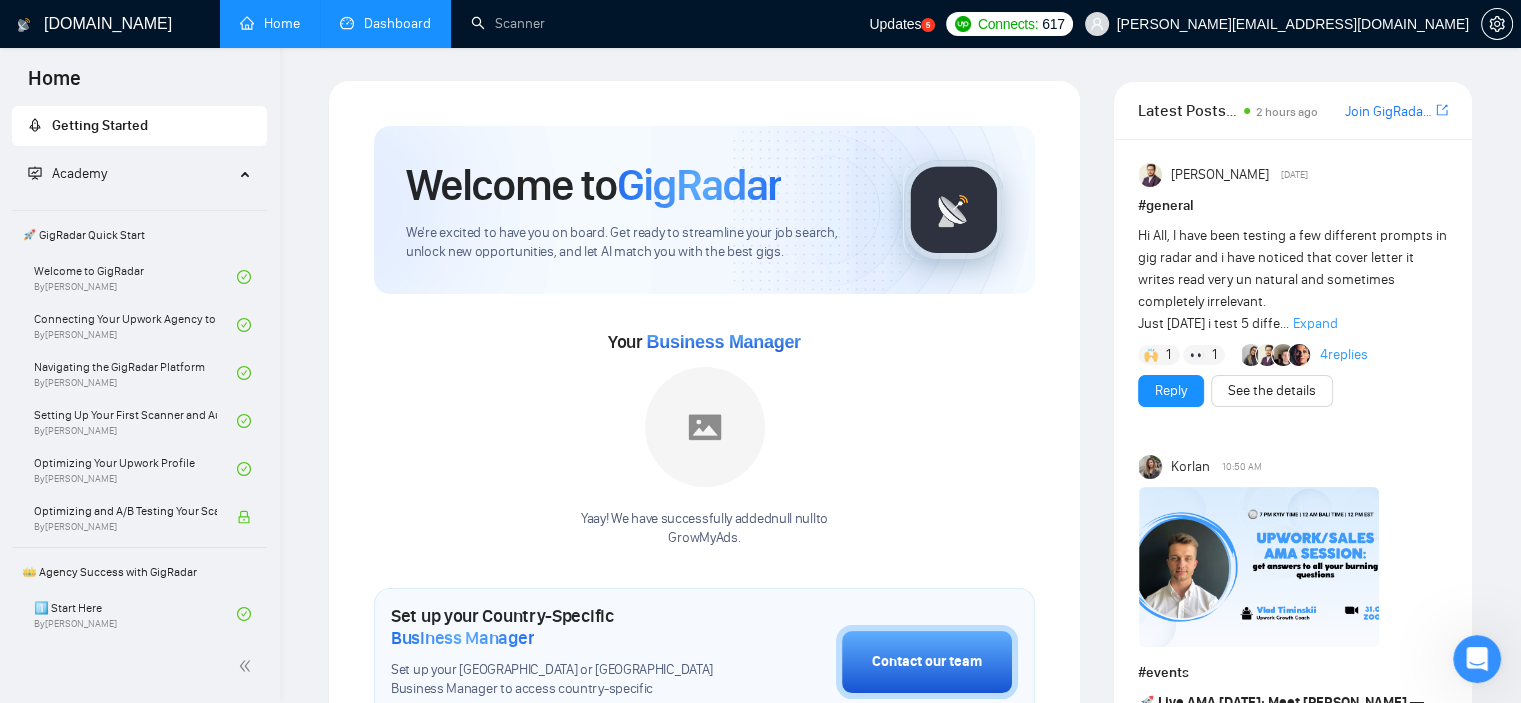 click on "Dashboard" at bounding box center (385, 23) 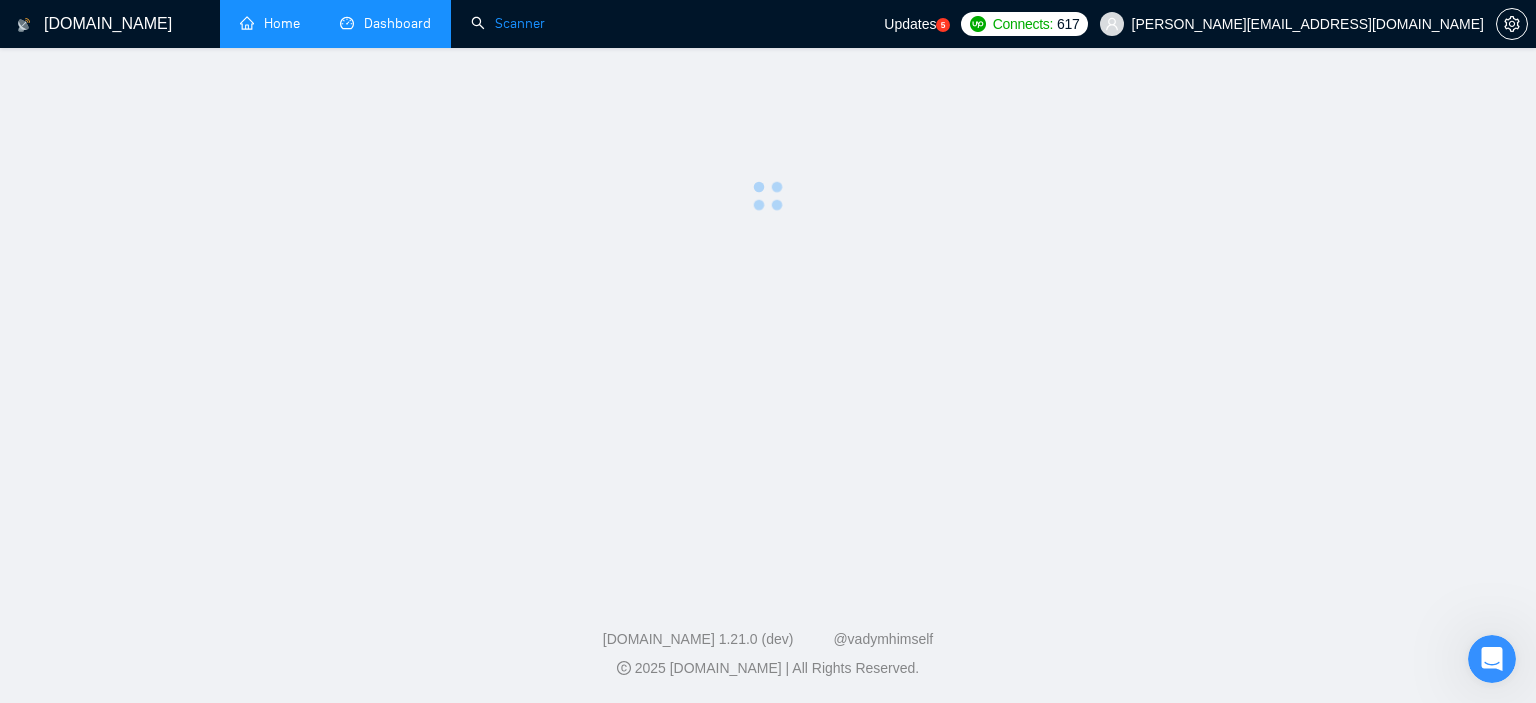 click on "Scanner" at bounding box center (508, 23) 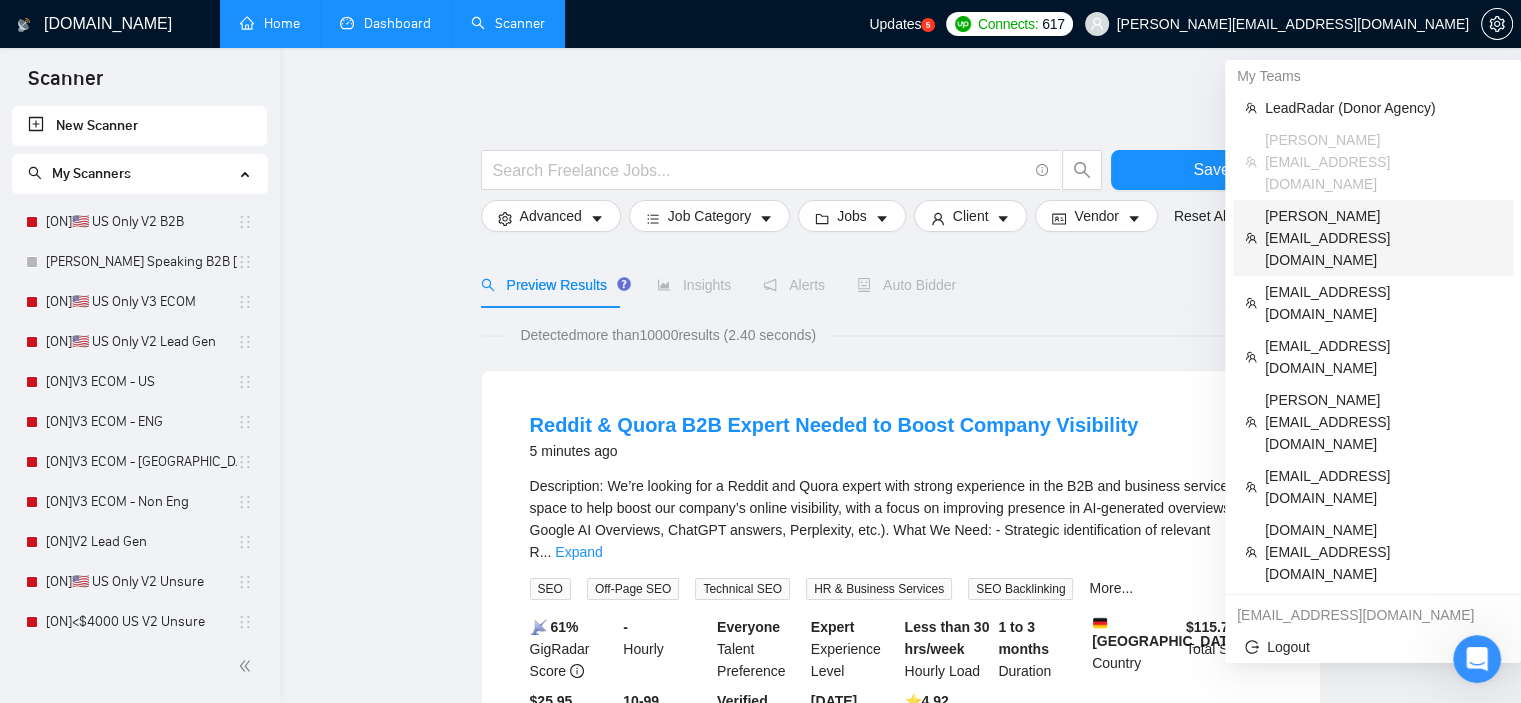 click on "[PERSON_NAME][EMAIL_ADDRESS][DOMAIN_NAME]" at bounding box center [1383, 238] 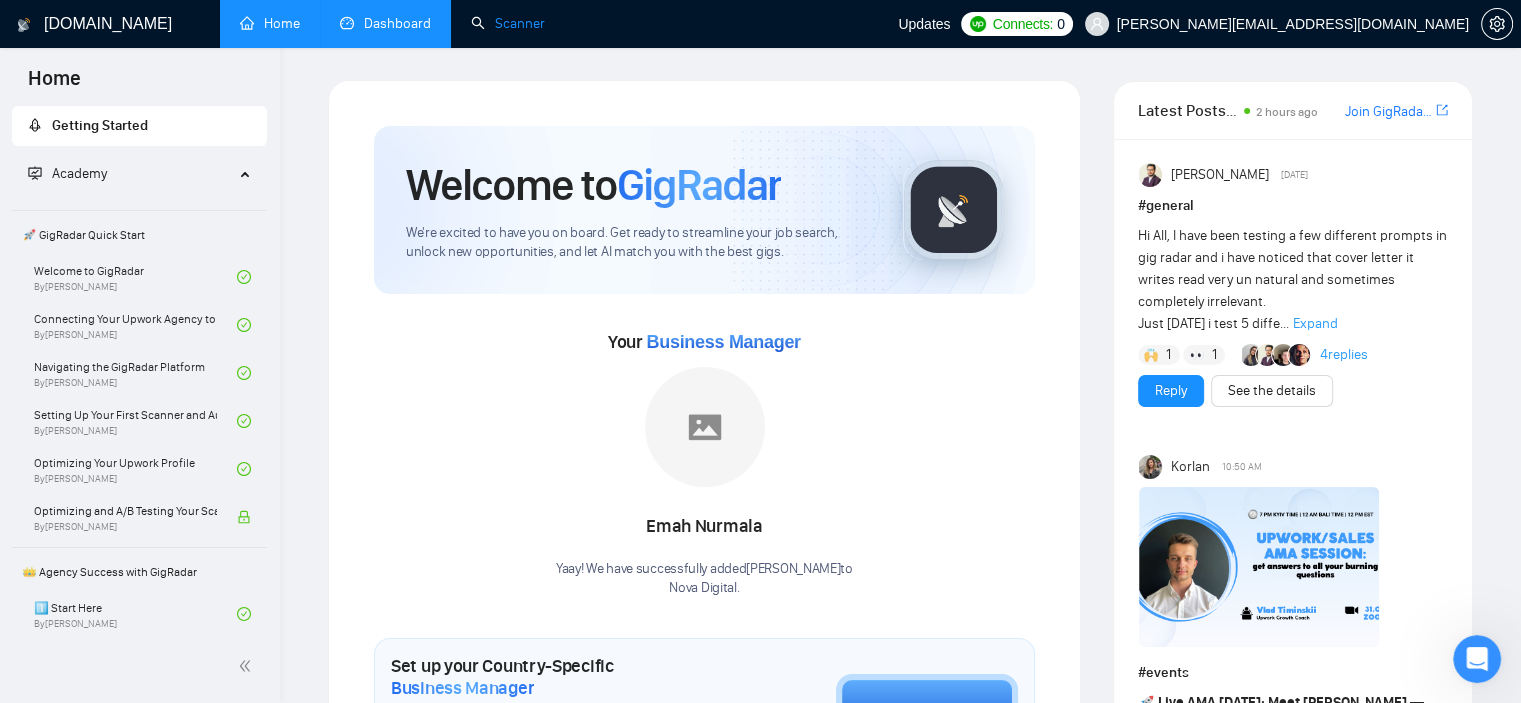 click on "Scanner" at bounding box center [508, 23] 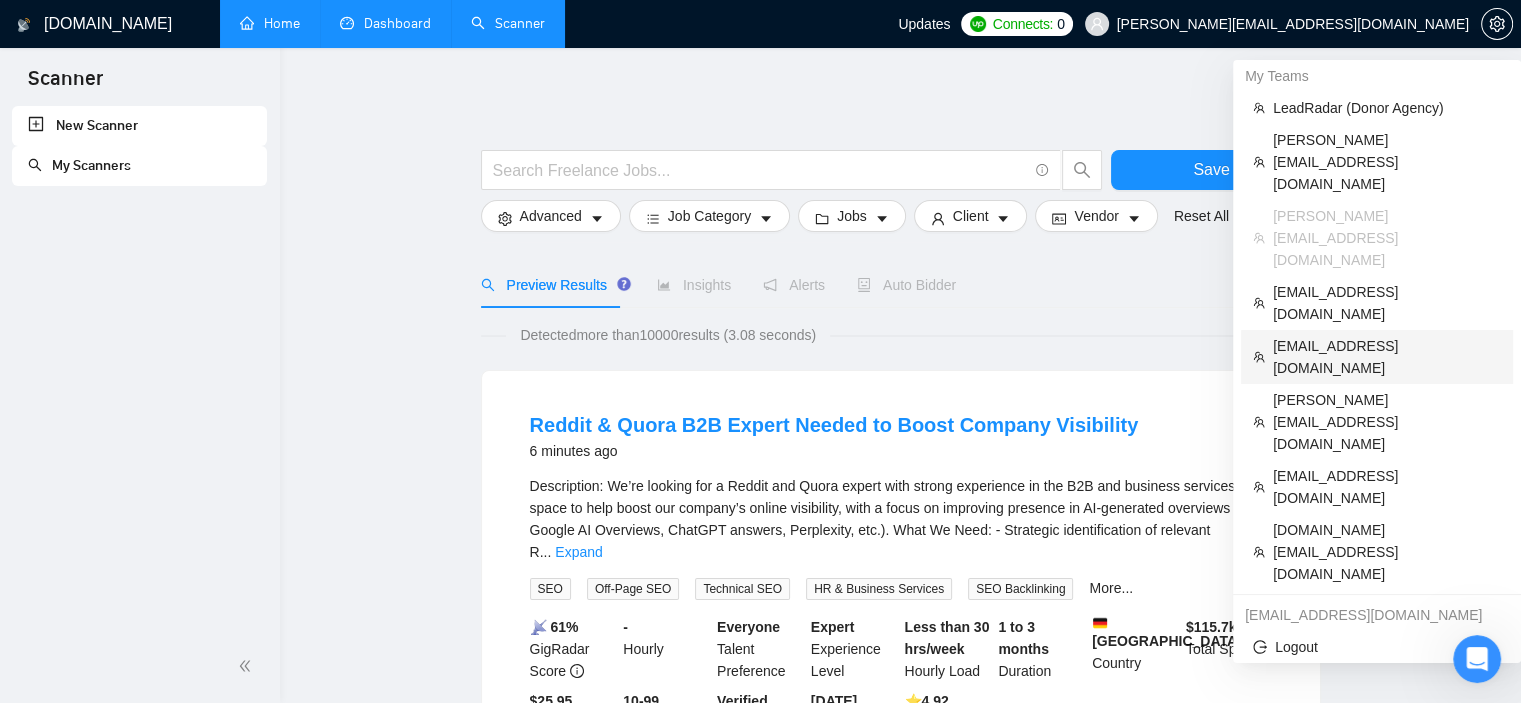 click on "[EMAIL_ADDRESS][DOMAIN_NAME]" at bounding box center (1387, 357) 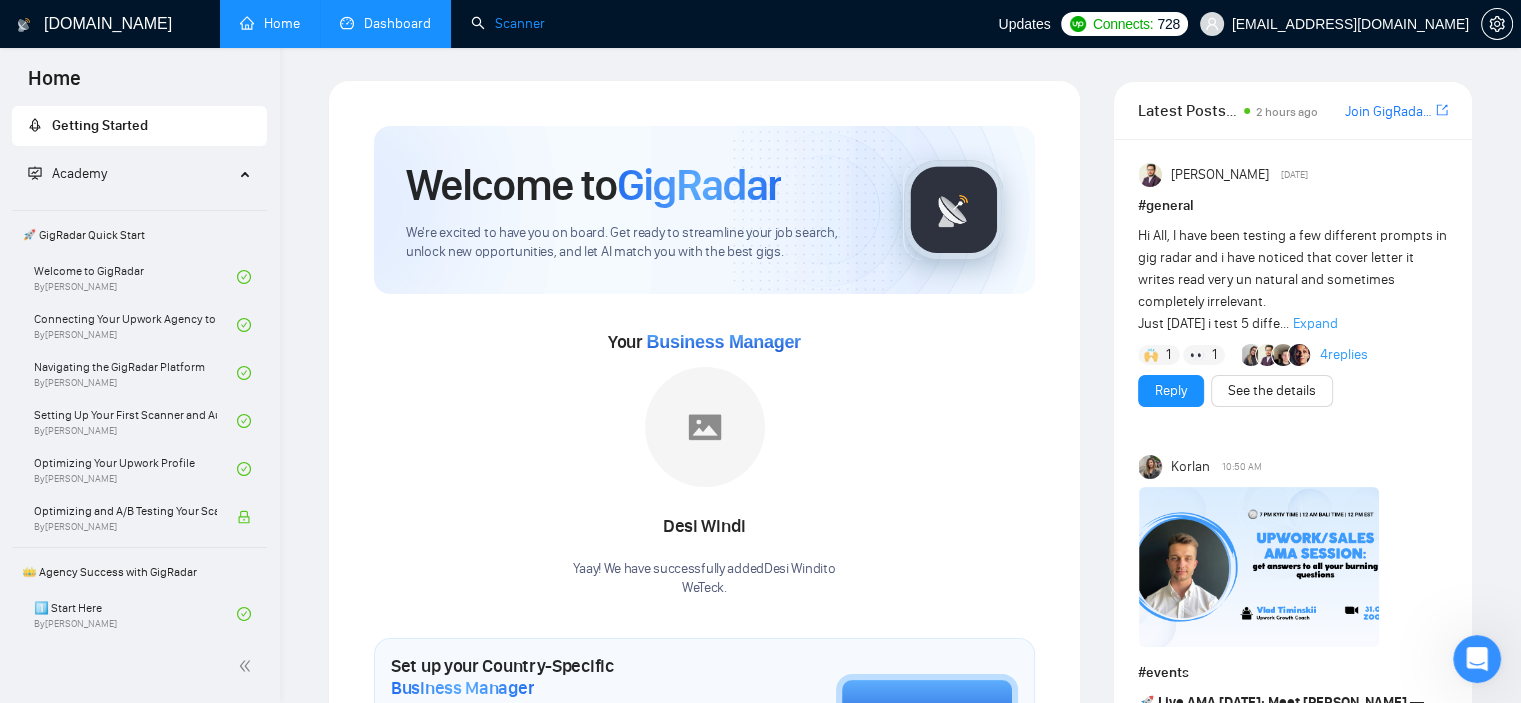 click on "Scanner" at bounding box center (508, 23) 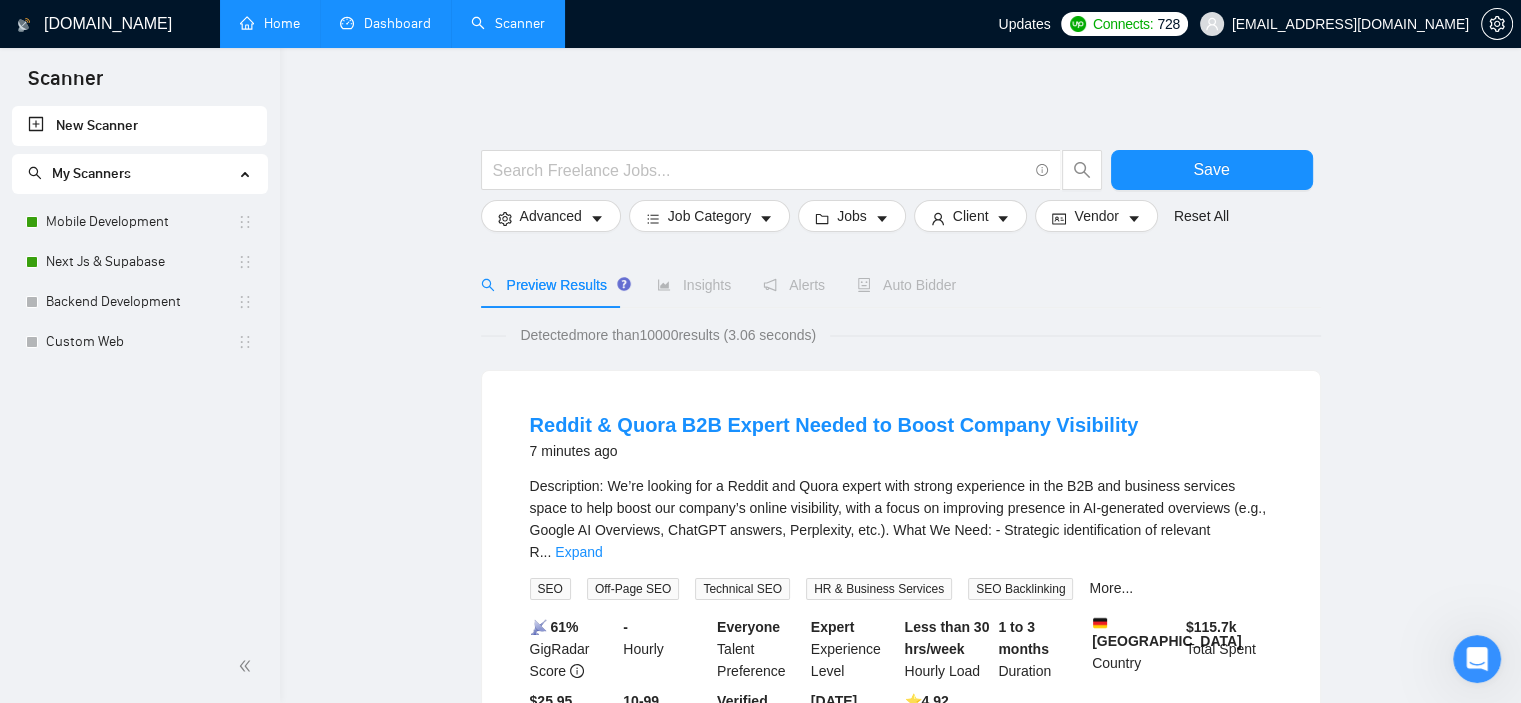 click on "Home" at bounding box center (270, 23) 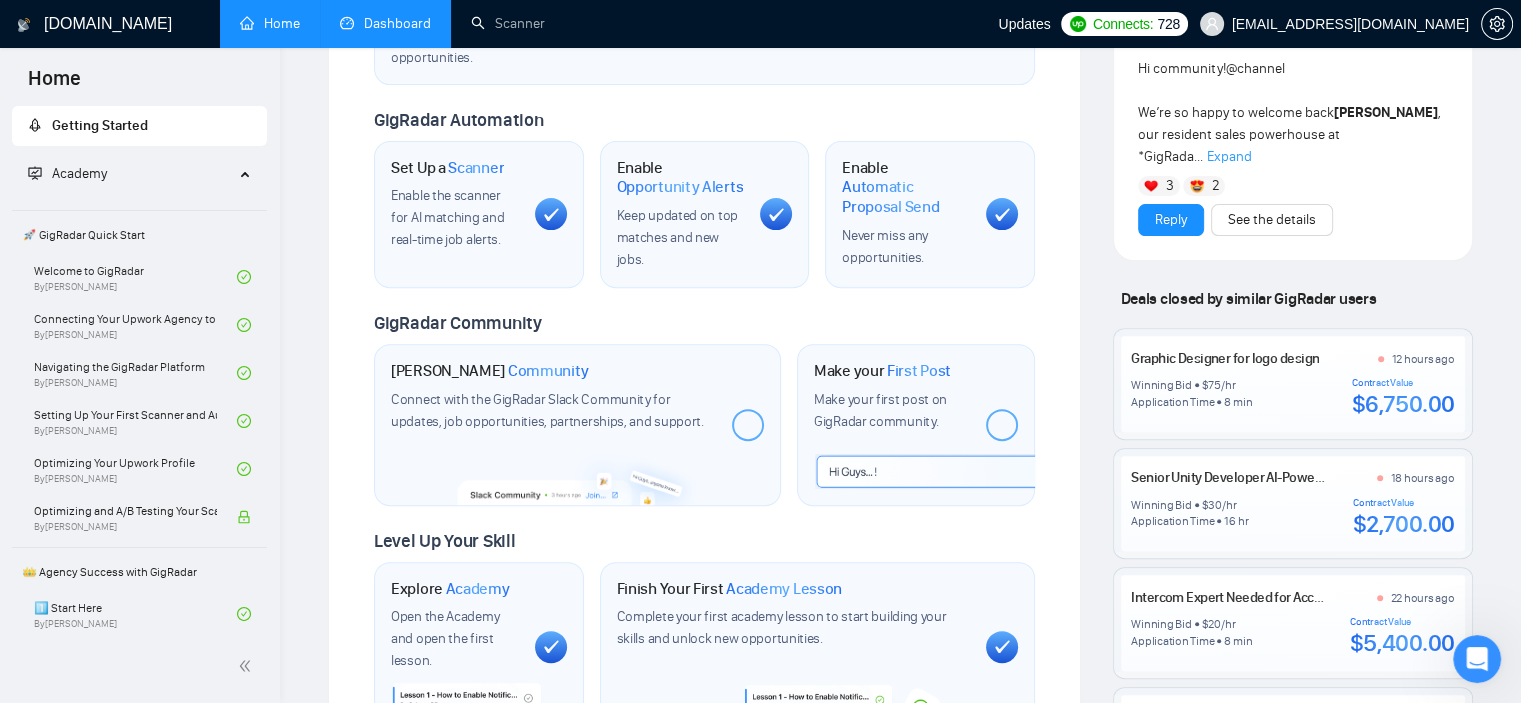 scroll, scrollTop: 1000, scrollLeft: 0, axis: vertical 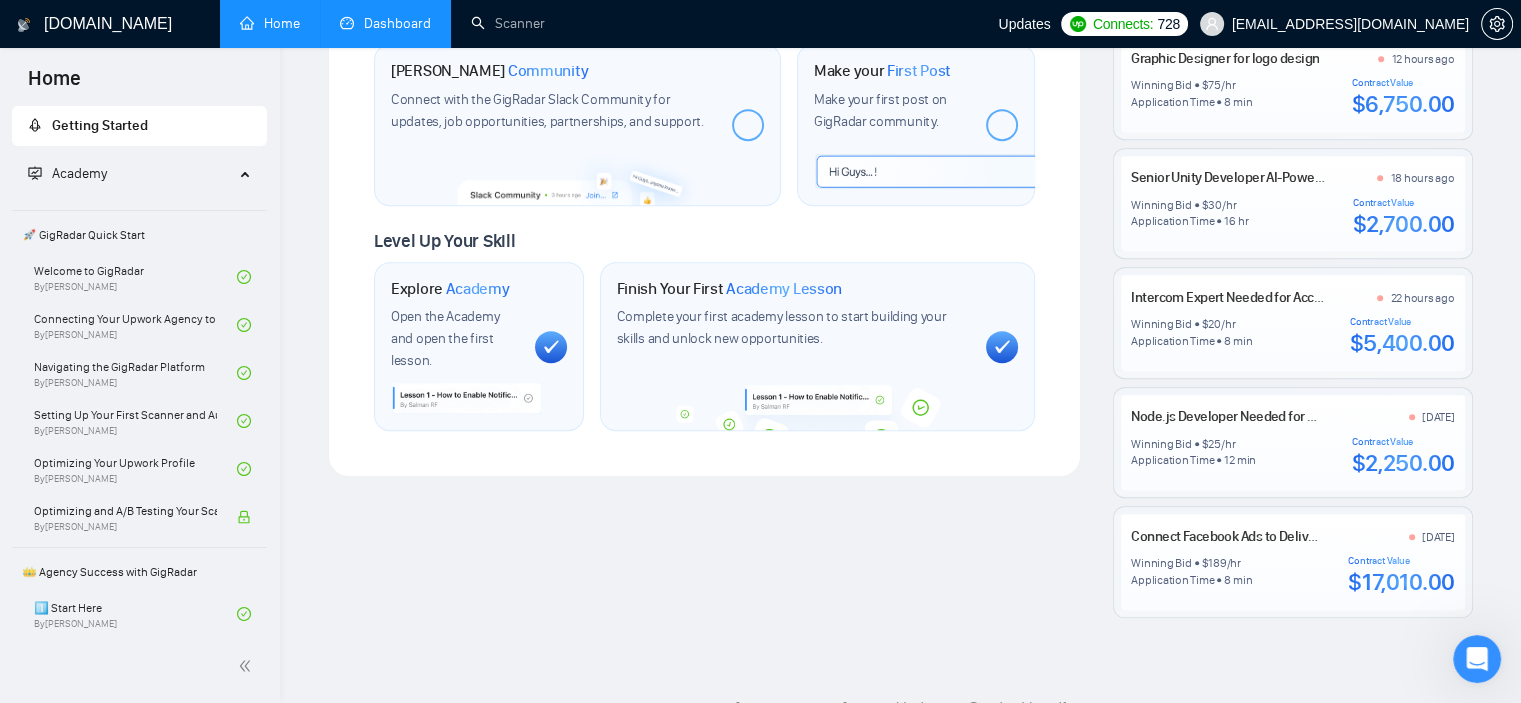 click on "Dashboard" at bounding box center (385, 23) 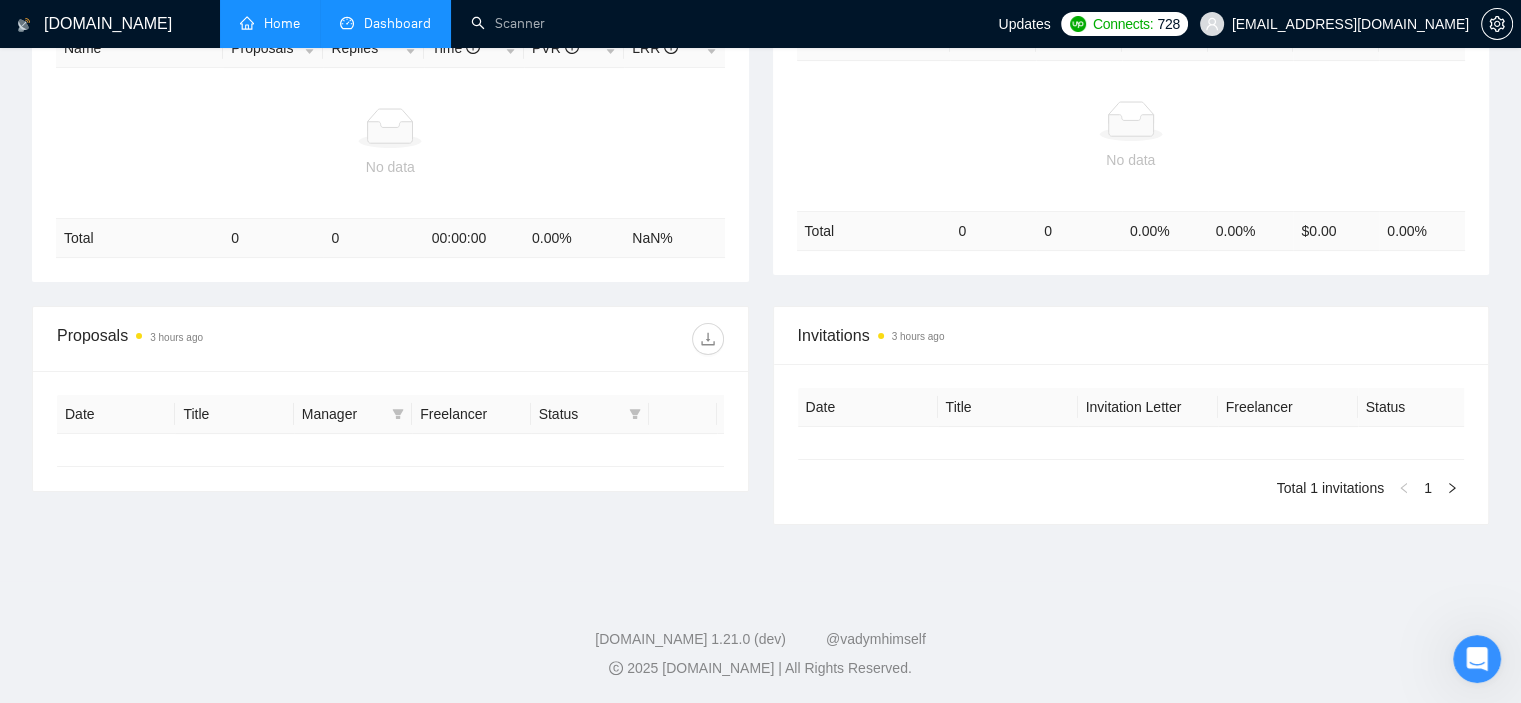 type on "[DATE]" 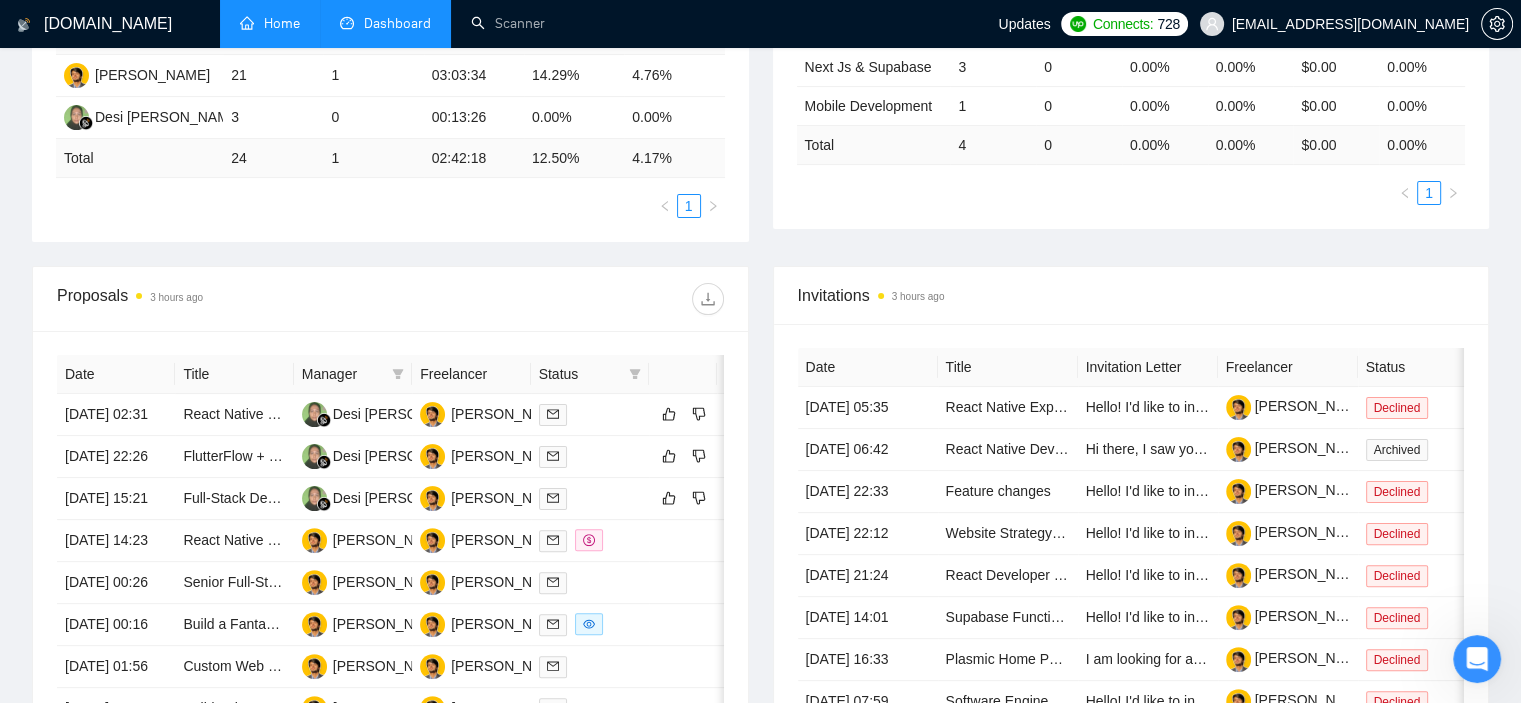 scroll, scrollTop: 324, scrollLeft: 0, axis: vertical 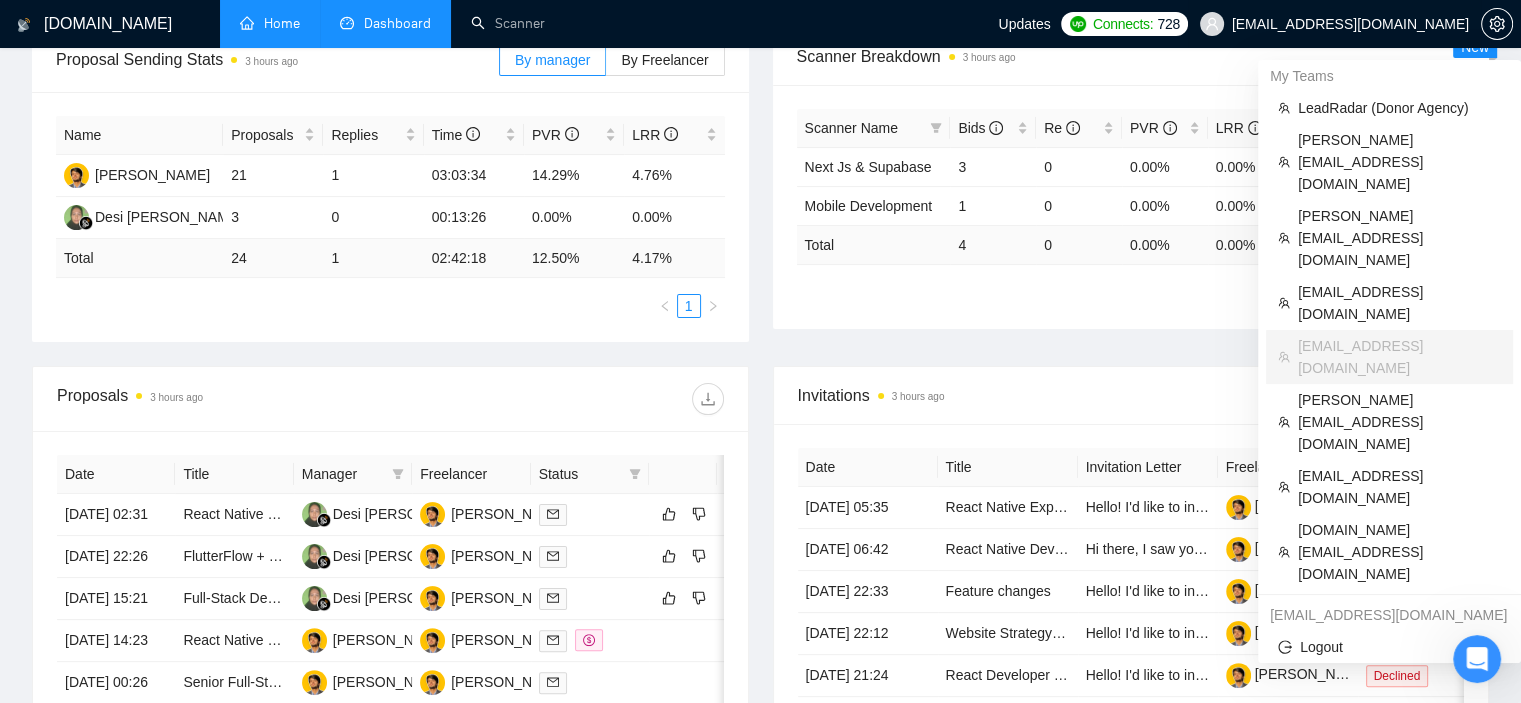 click on "[EMAIL_ADDRESS][DOMAIN_NAME]" at bounding box center (1350, 24) 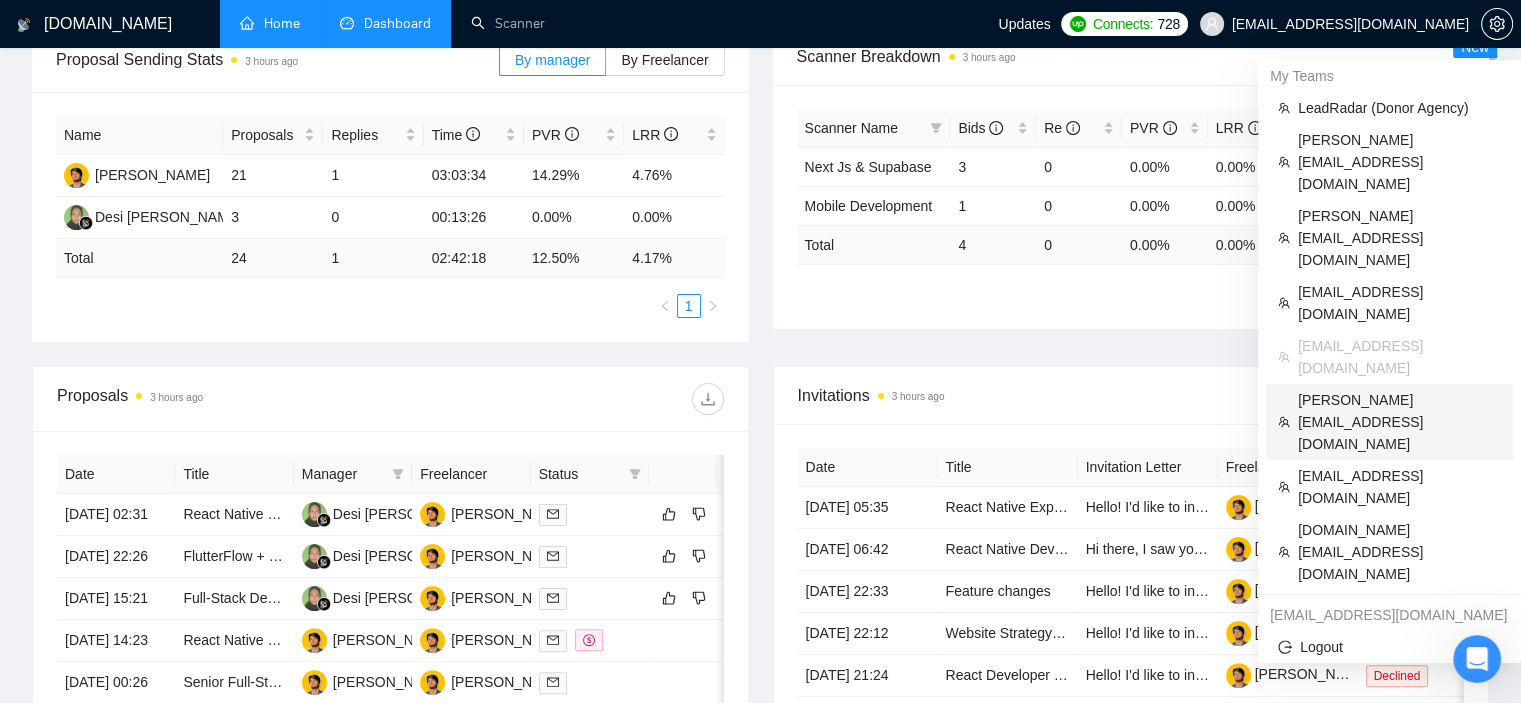 click on "[PERSON_NAME][EMAIL_ADDRESS][DOMAIN_NAME]" at bounding box center (1399, 422) 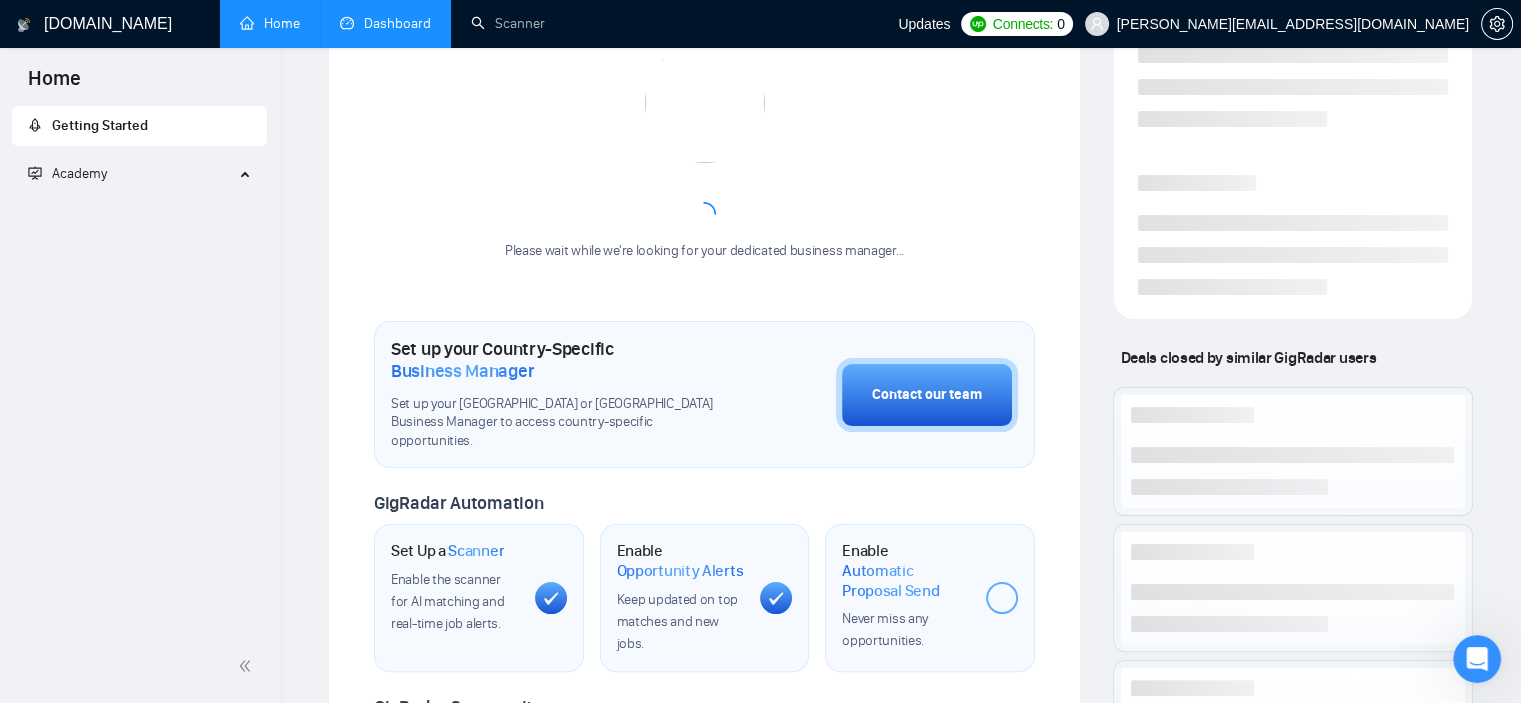 scroll, scrollTop: 604, scrollLeft: 0, axis: vertical 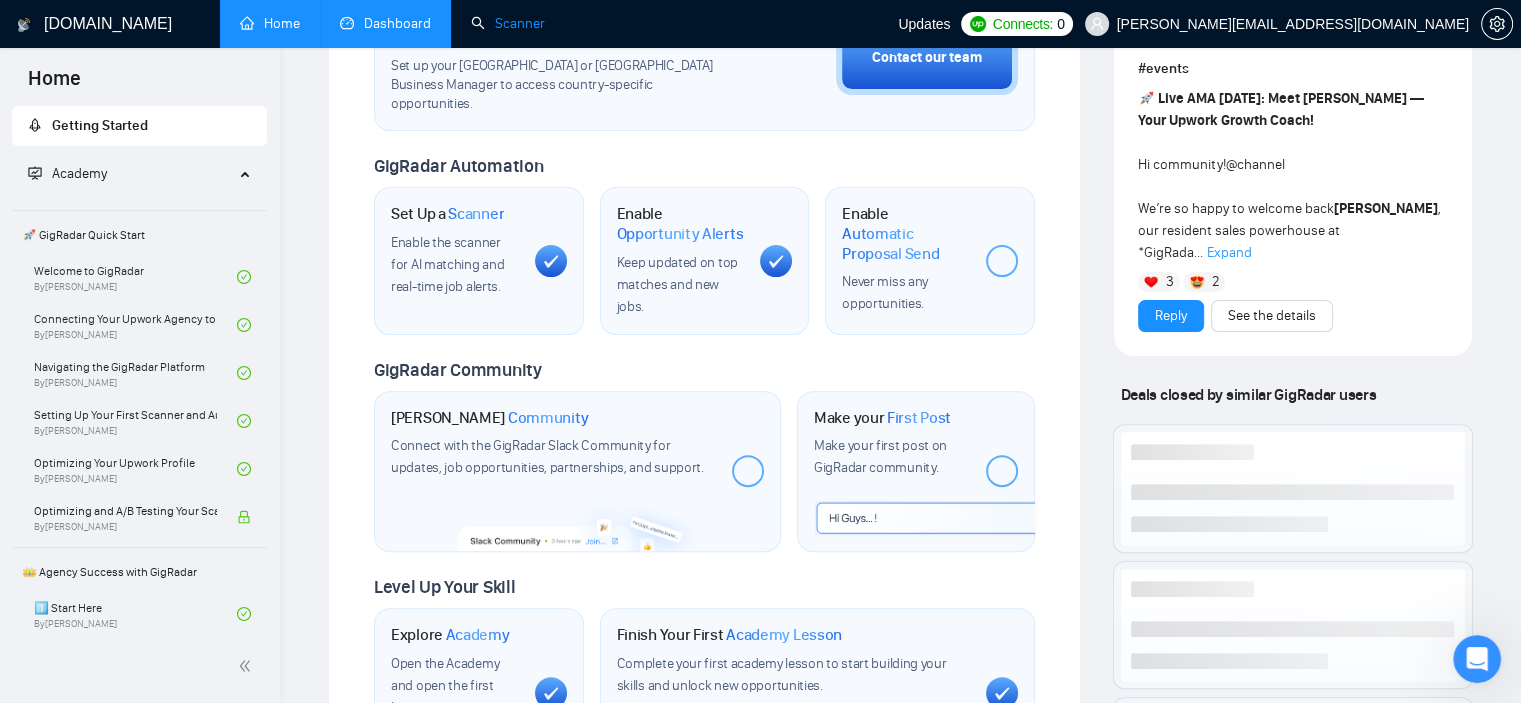 click on "Scanner" at bounding box center [508, 23] 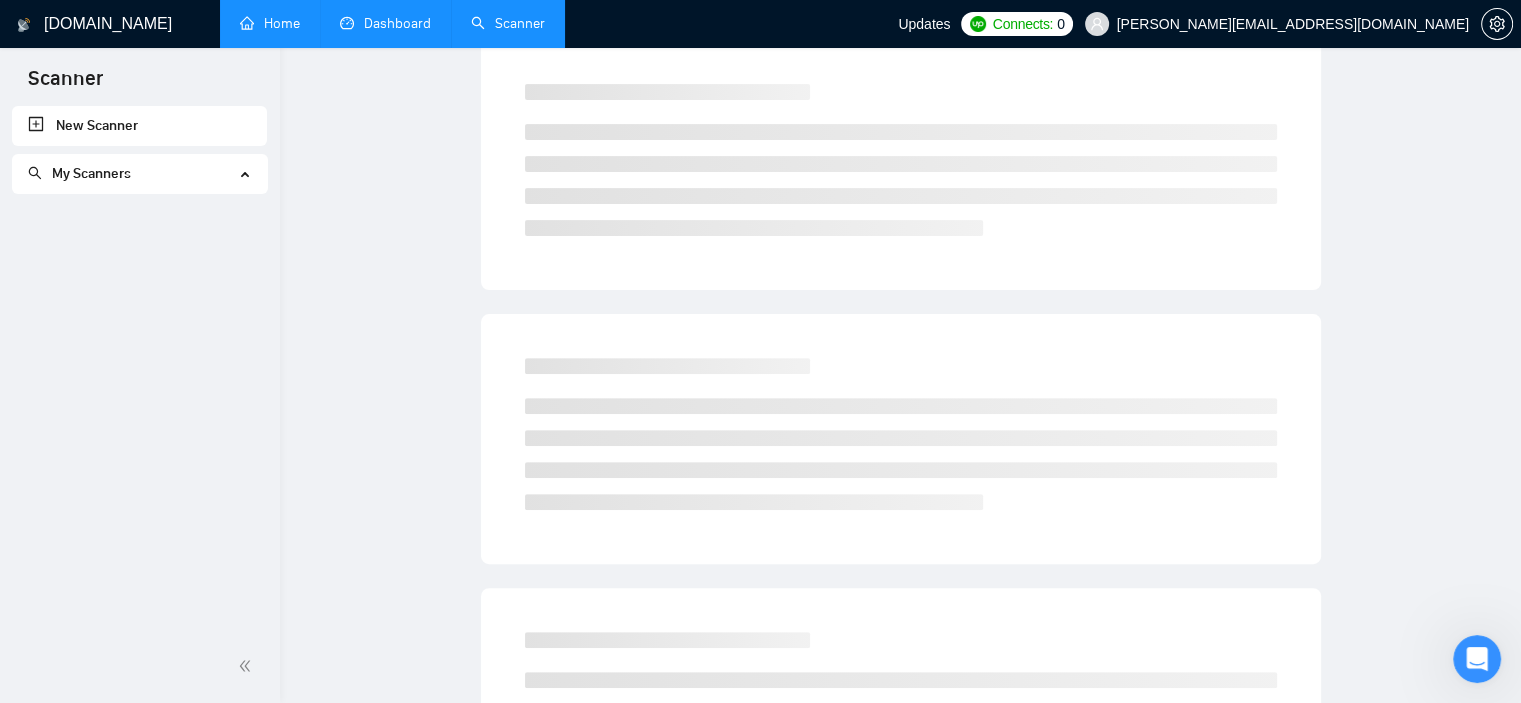 scroll, scrollTop: 0, scrollLeft: 0, axis: both 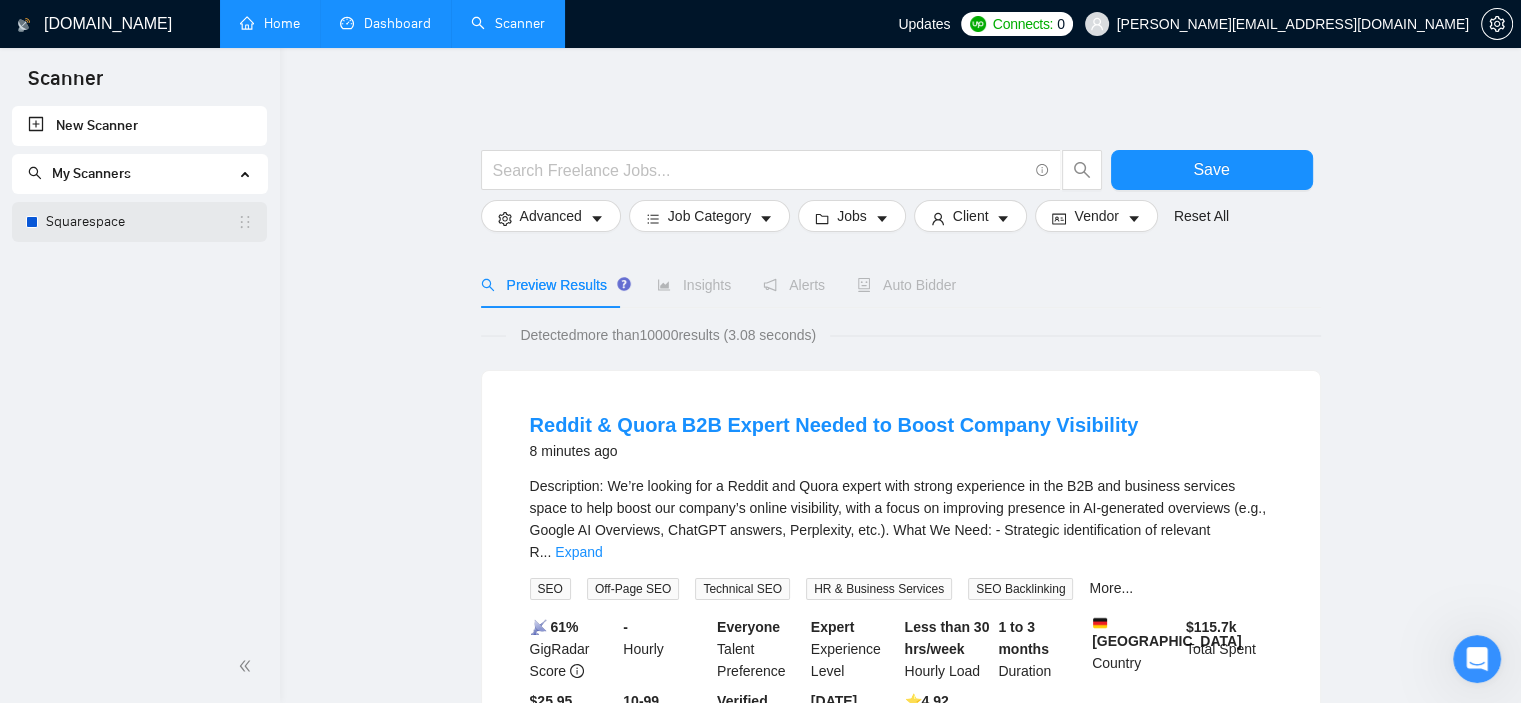 click on "Squarespace" at bounding box center [141, 222] 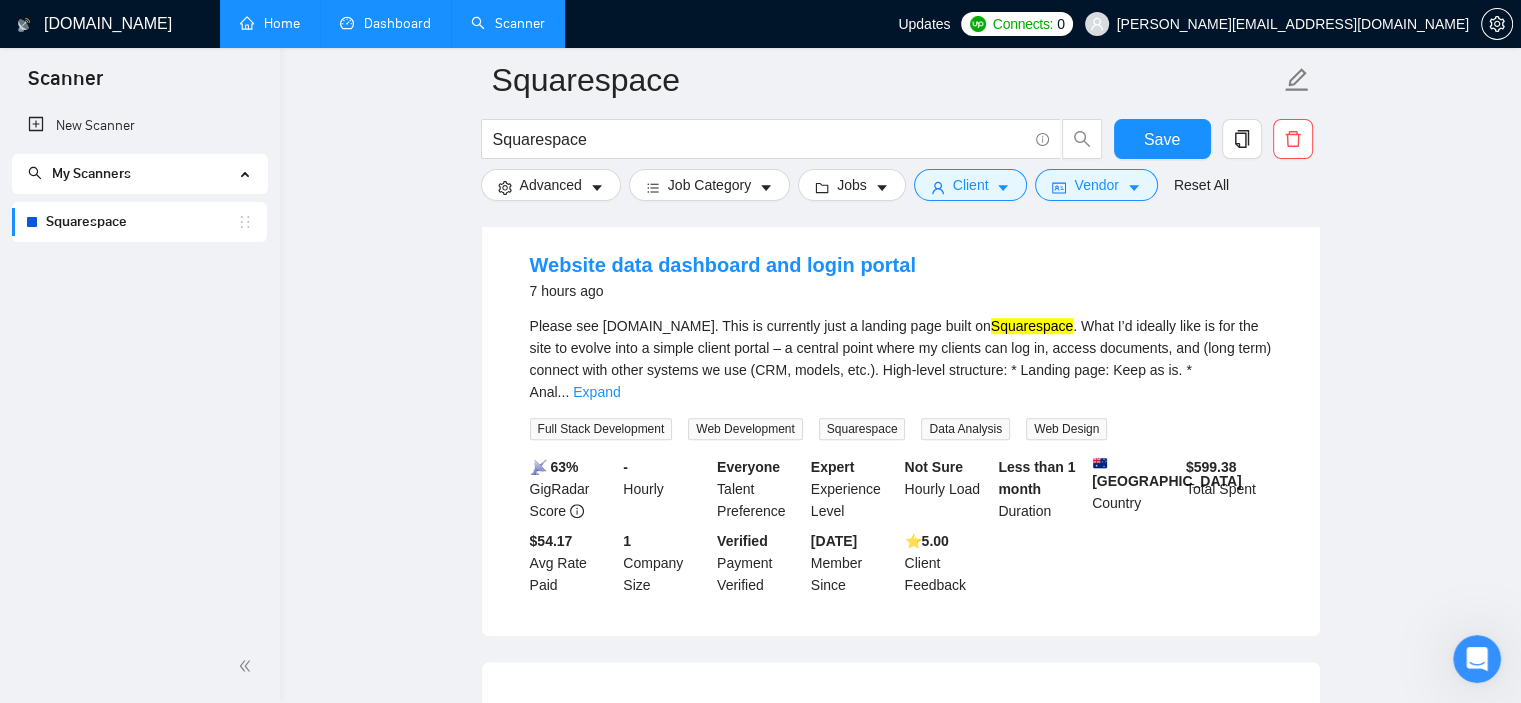 scroll, scrollTop: 1500, scrollLeft: 0, axis: vertical 